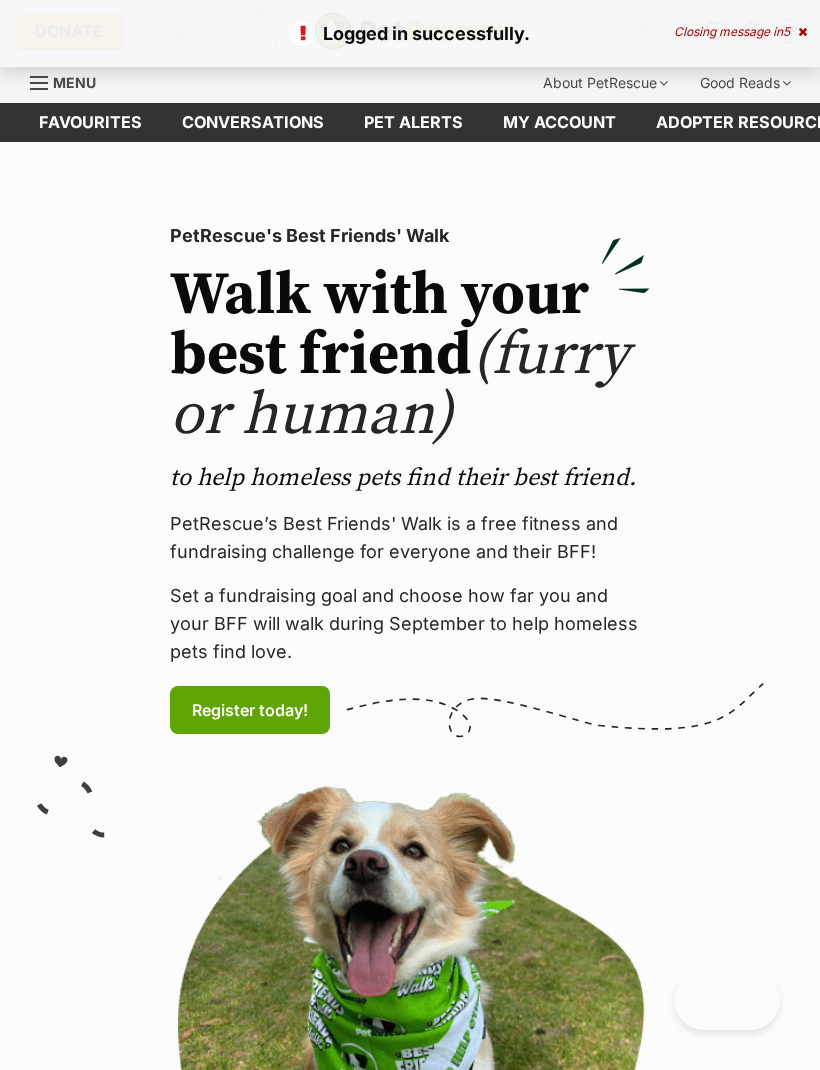 scroll, scrollTop: 0, scrollLeft: 0, axis: both 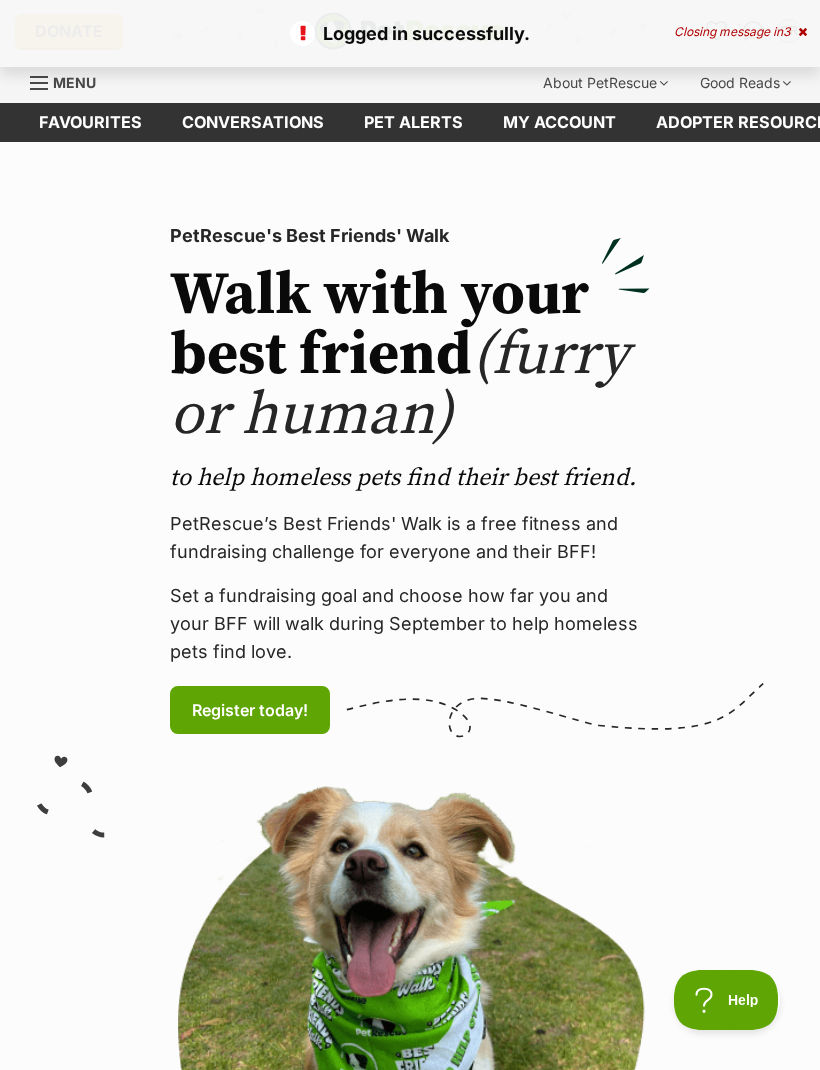 click at bounding box center (802, 32) 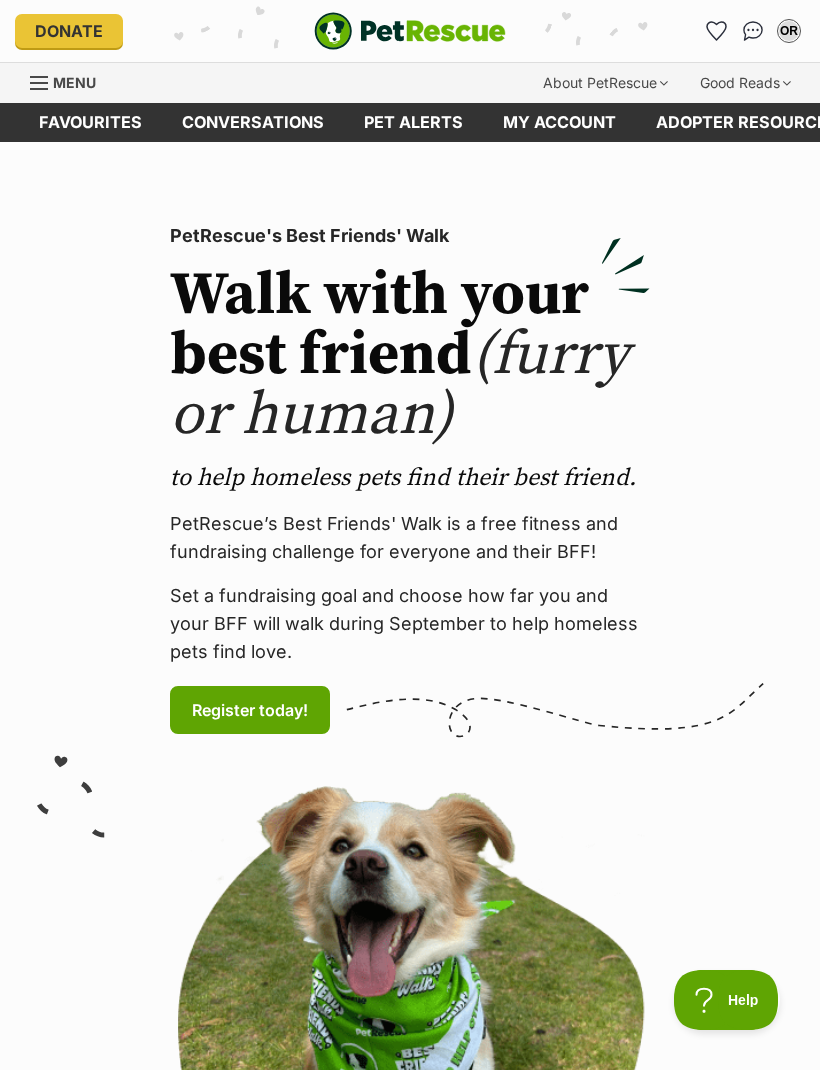 click on "Menu" at bounding box center [74, 82] 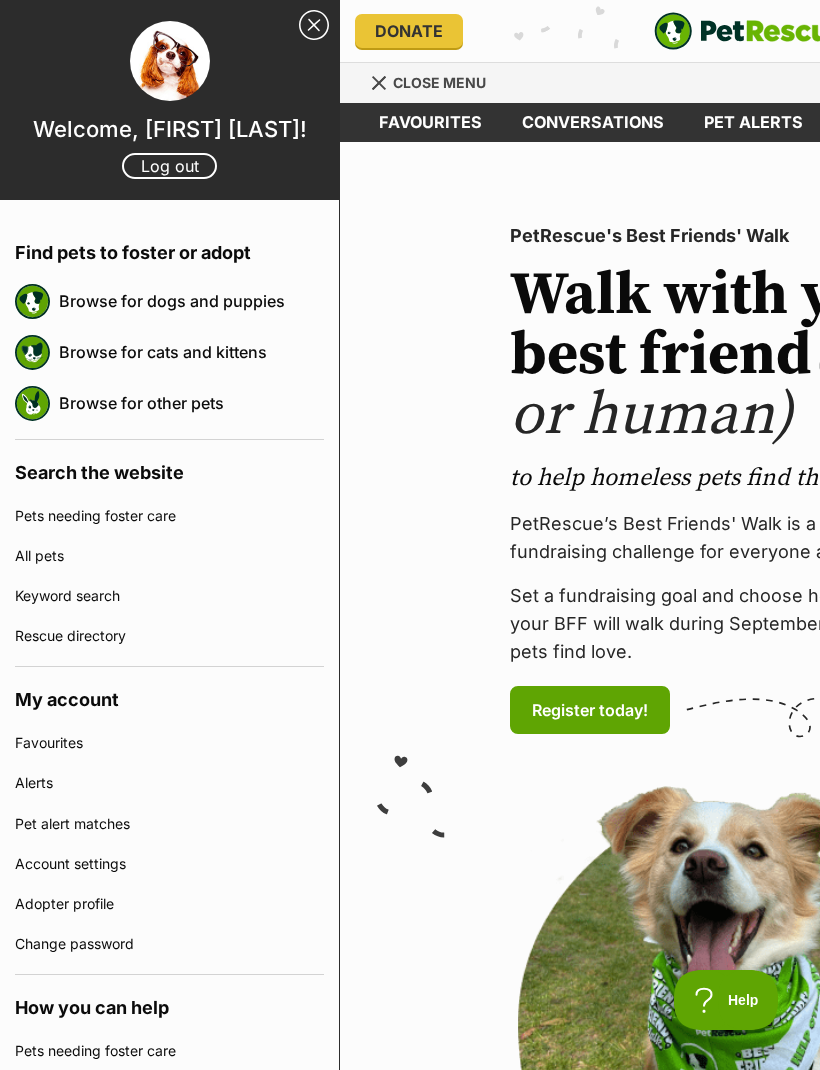 click on "Browse for other pets" at bounding box center [191, 403] 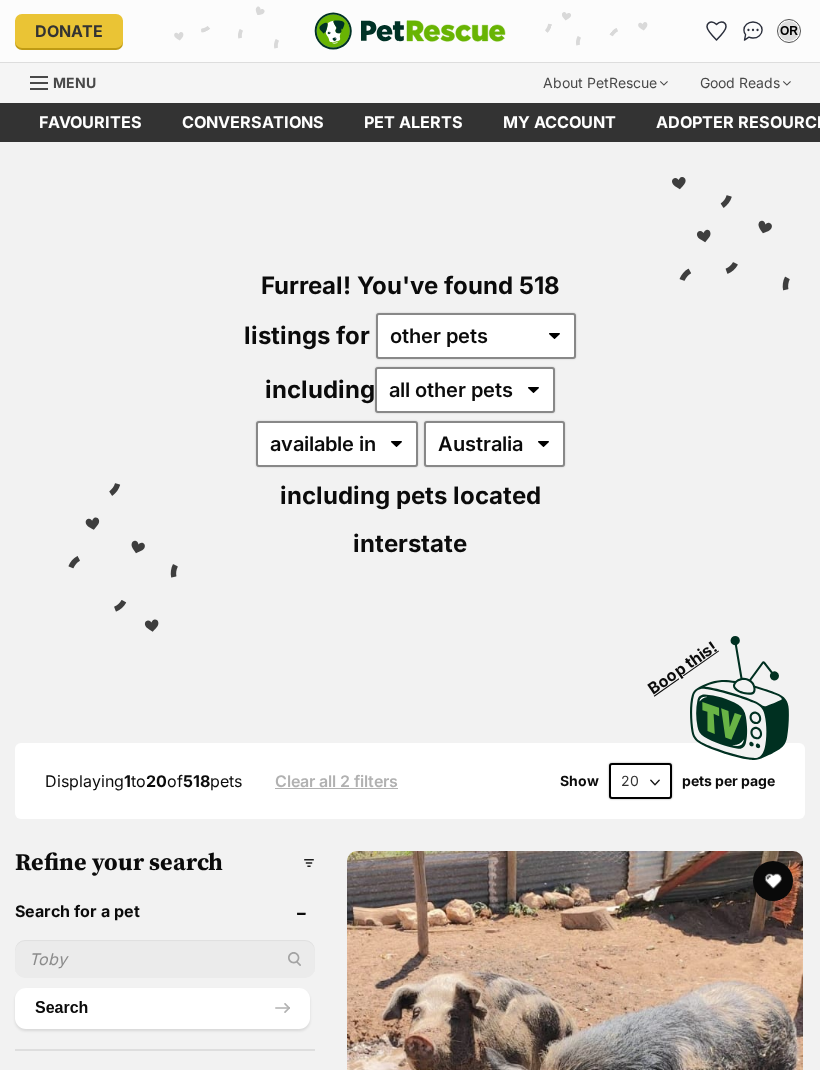 scroll, scrollTop: 0, scrollLeft: 0, axis: both 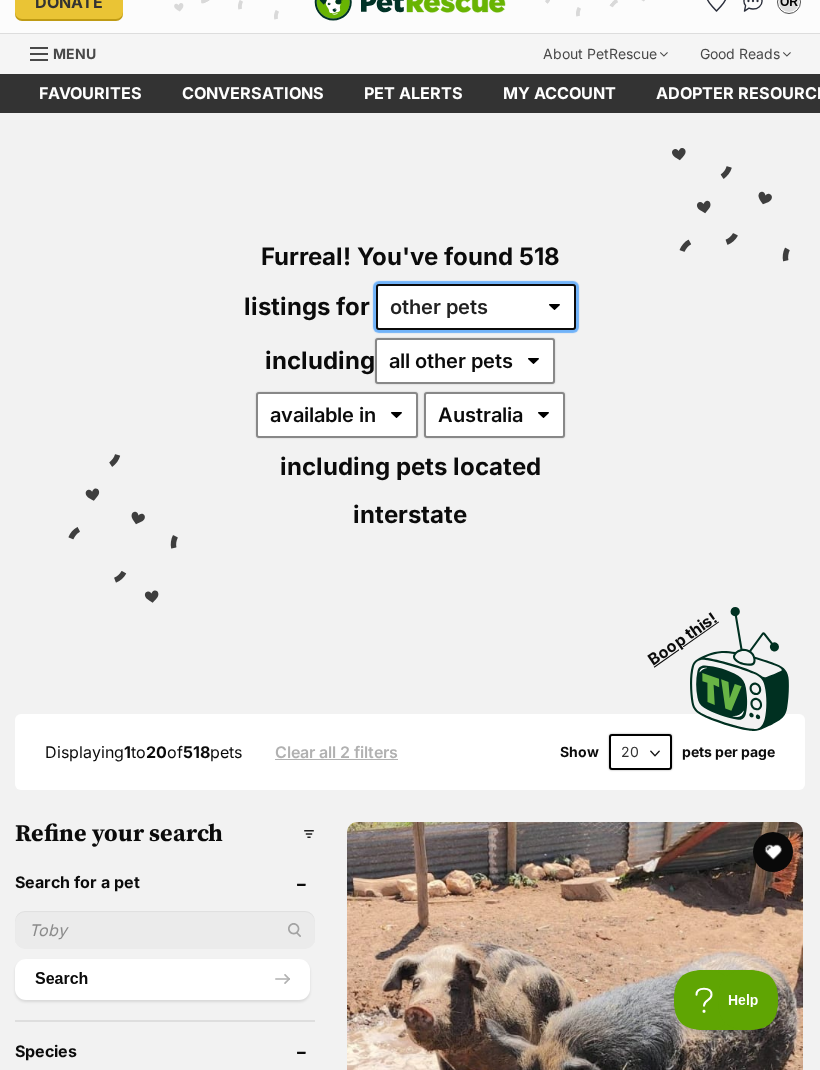 click on "any type of pet
cats
dogs
other pets" at bounding box center (476, 307) 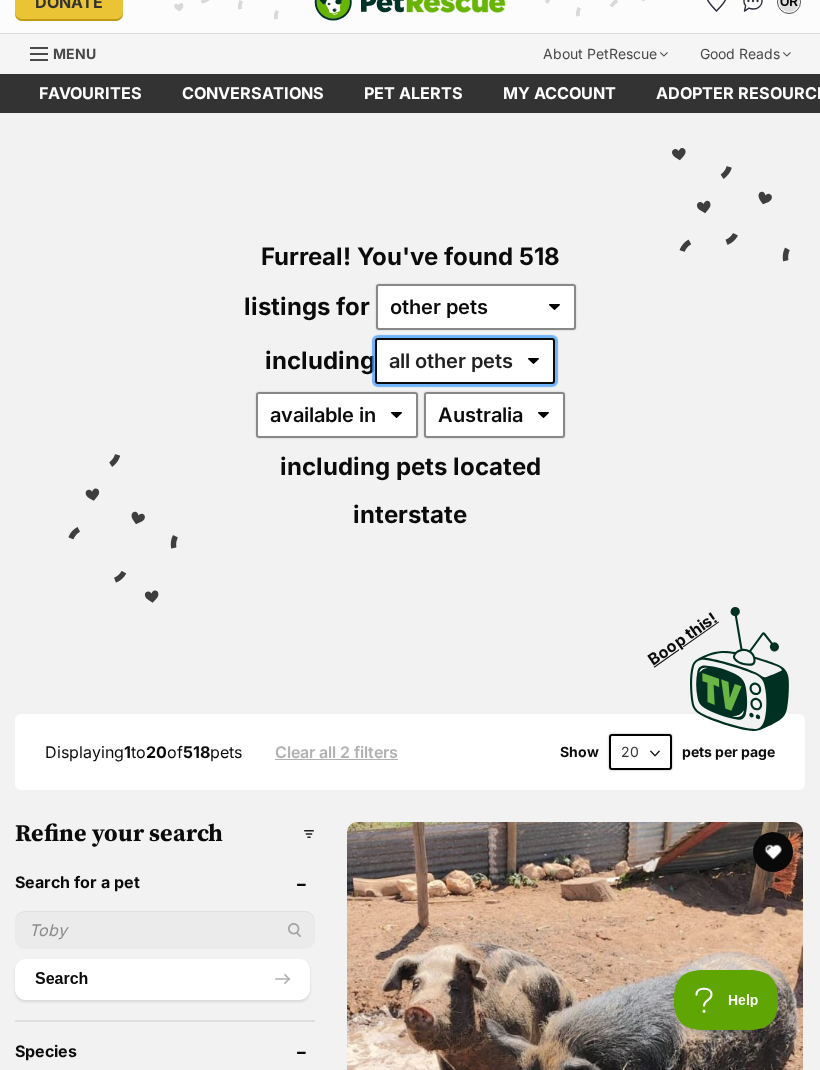 click on "all other pets
Birds
Chickens
Cows
Ducks
Ferrets
Fowls
Goats
Gooses
Guinea Pigs
Horses
Mice
Pigs
Rabbits
Rats
Reptiles
Sheep" at bounding box center (465, 361) 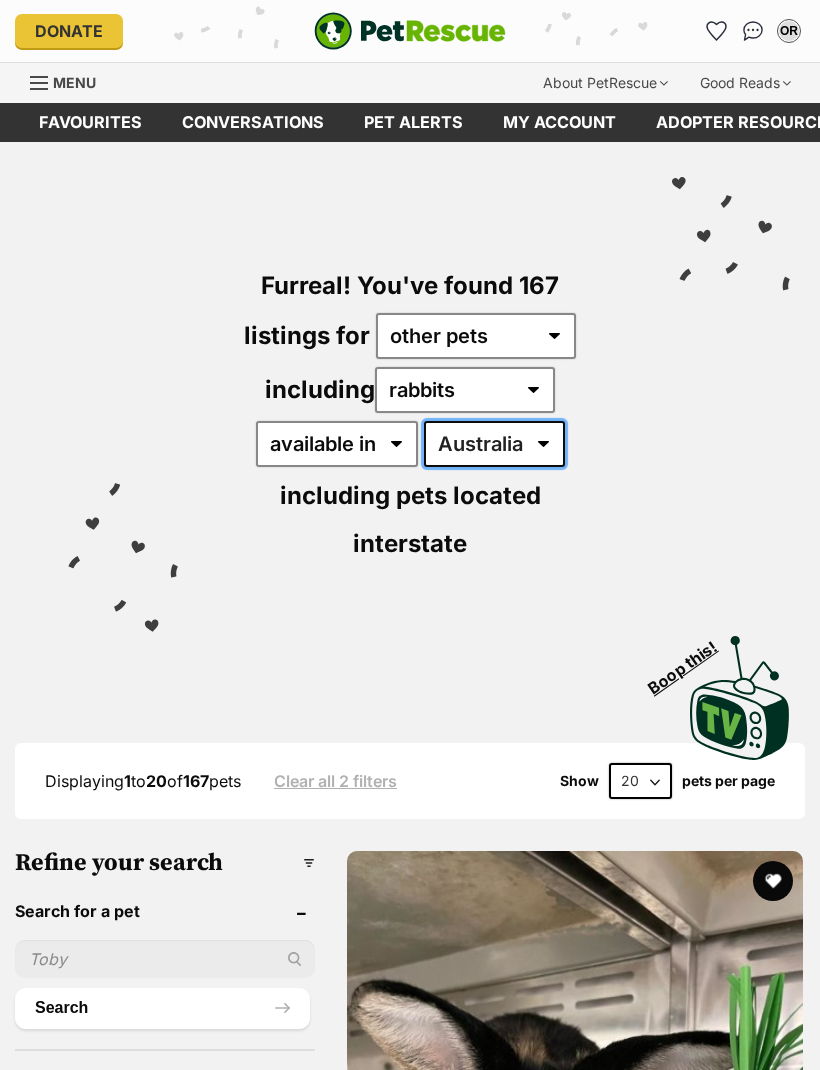 click on "Australia
ACT
NSW
SA
TAS
VIC
WA" at bounding box center (494, 444) 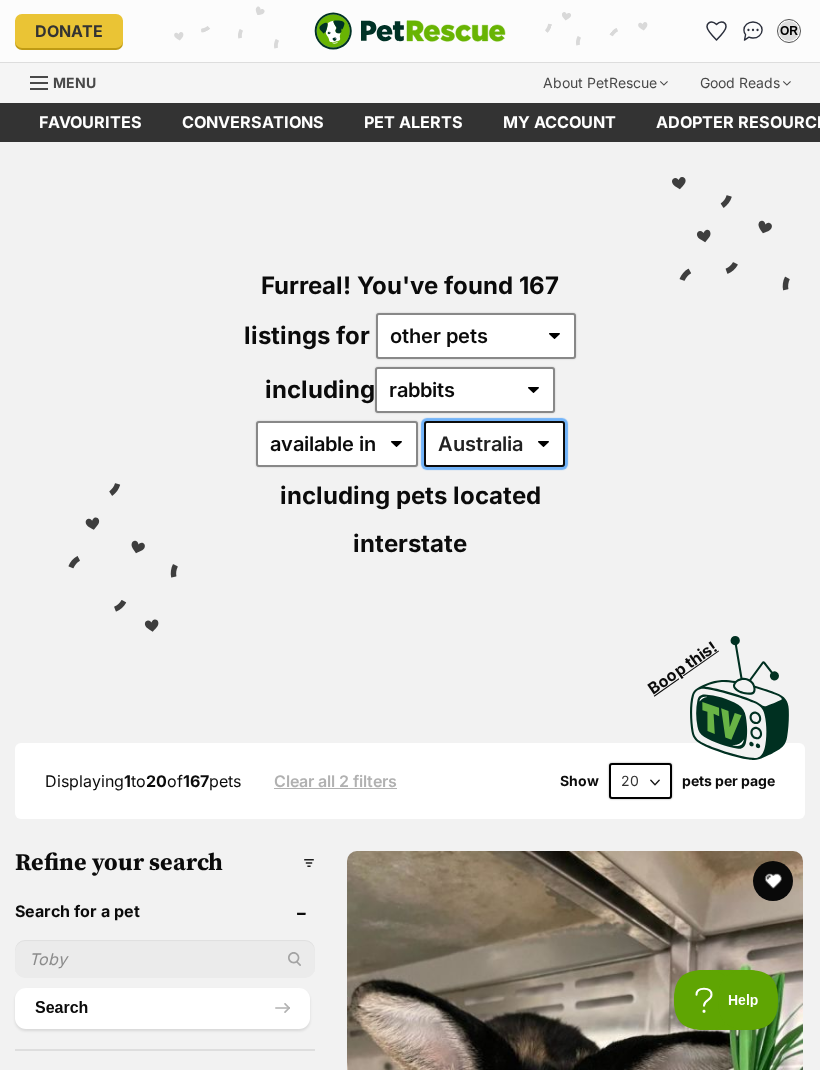 scroll, scrollTop: 0, scrollLeft: 0, axis: both 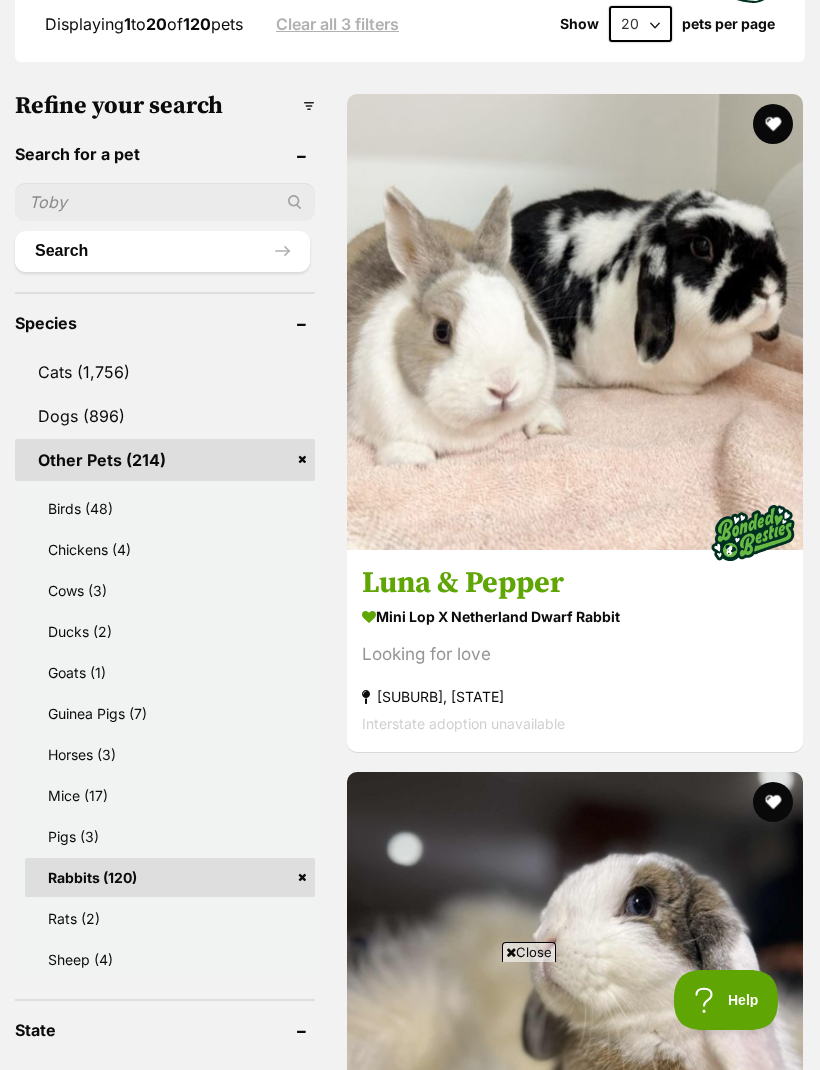 click on "Daphne" at bounding box center [575, 1261] 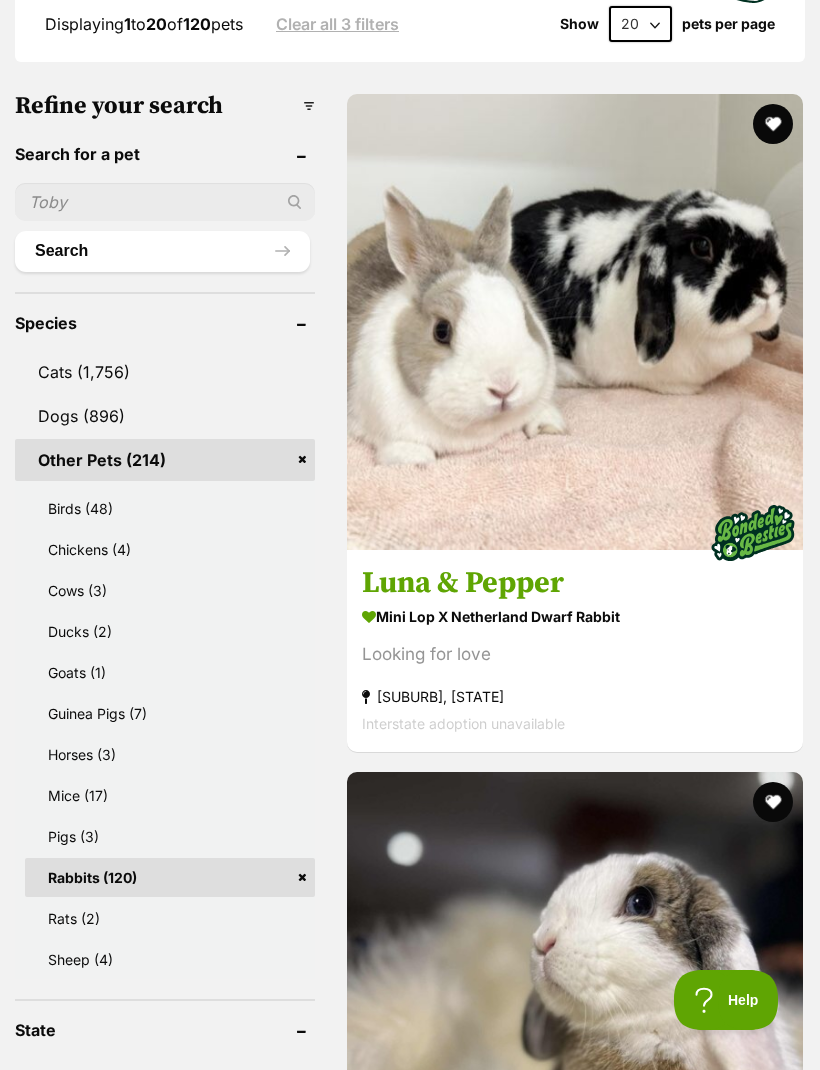 scroll, scrollTop: 757, scrollLeft: 0, axis: vertical 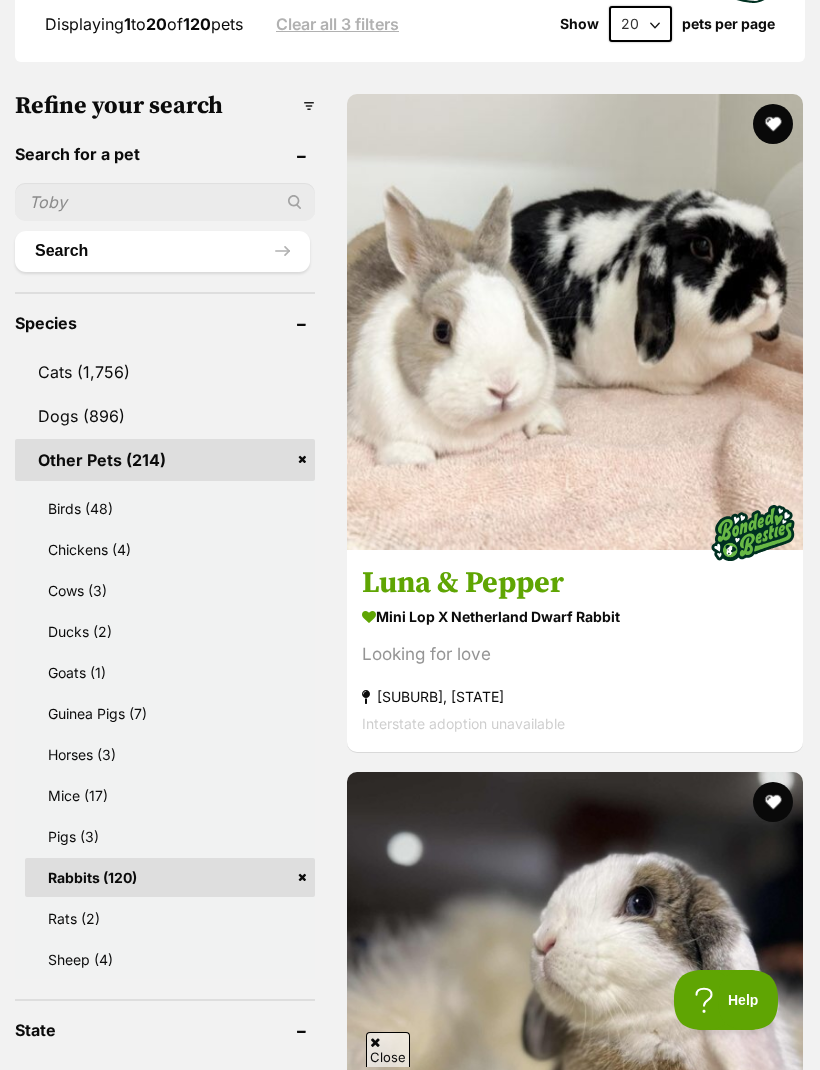 click at bounding box center [575, 2355] 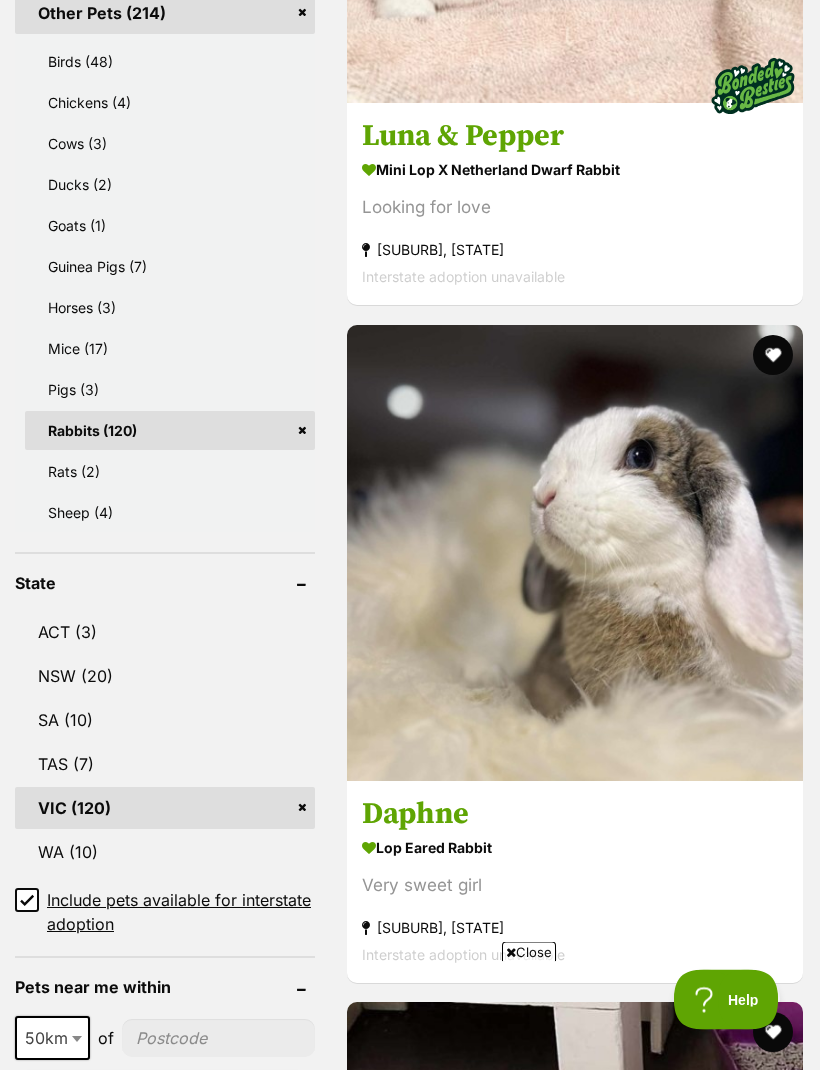 scroll, scrollTop: 1213, scrollLeft: 0, axis: vertical 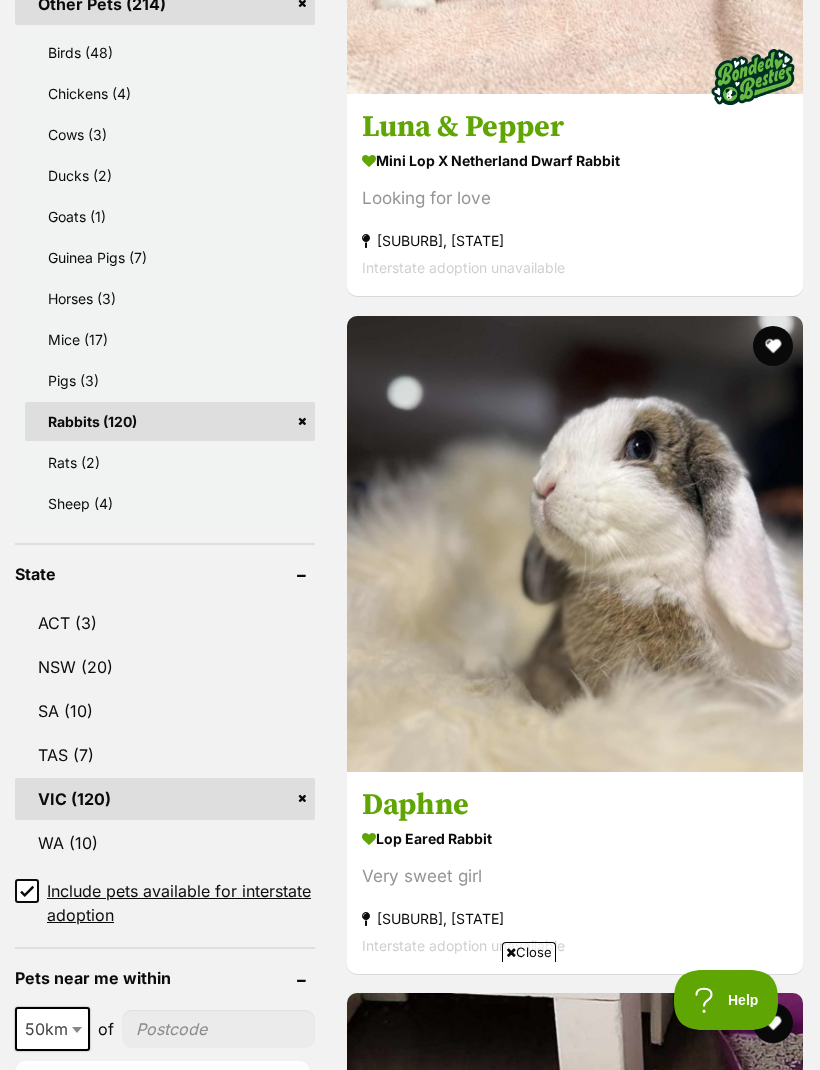 click at bounding box center [575, 2576] 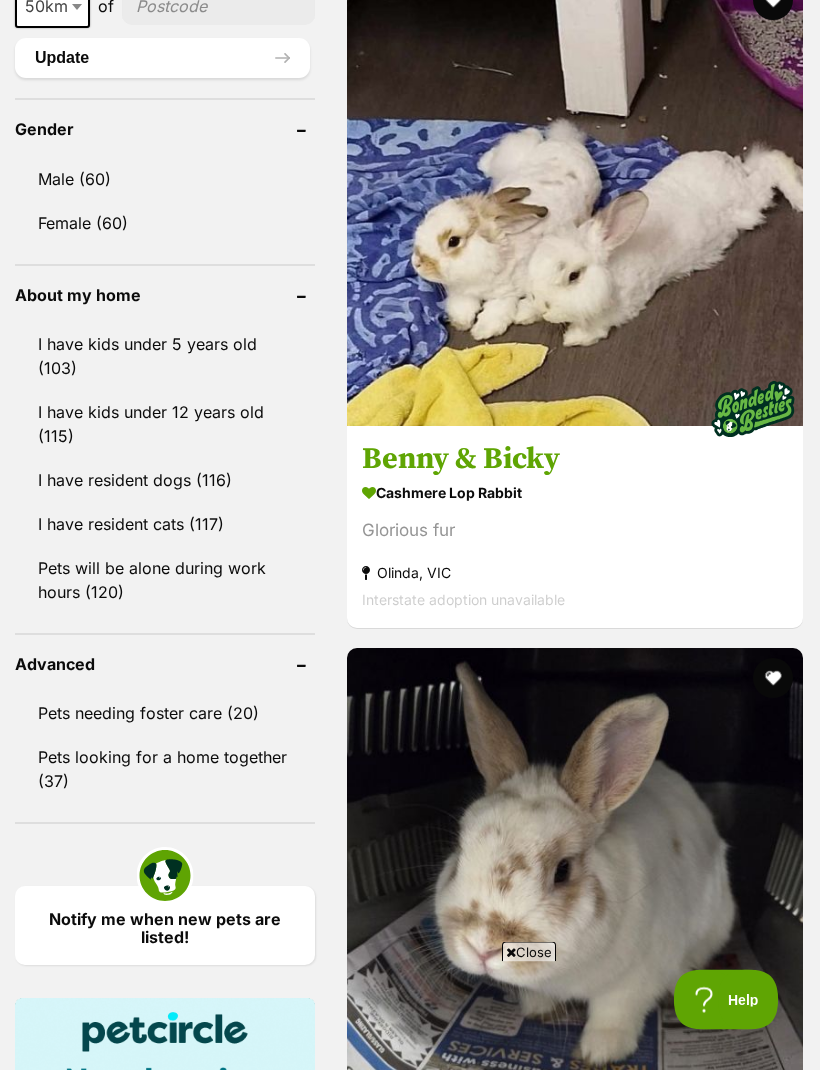 scroll, scrollTop: 2236, scrollLeft: 0, axis: vertical 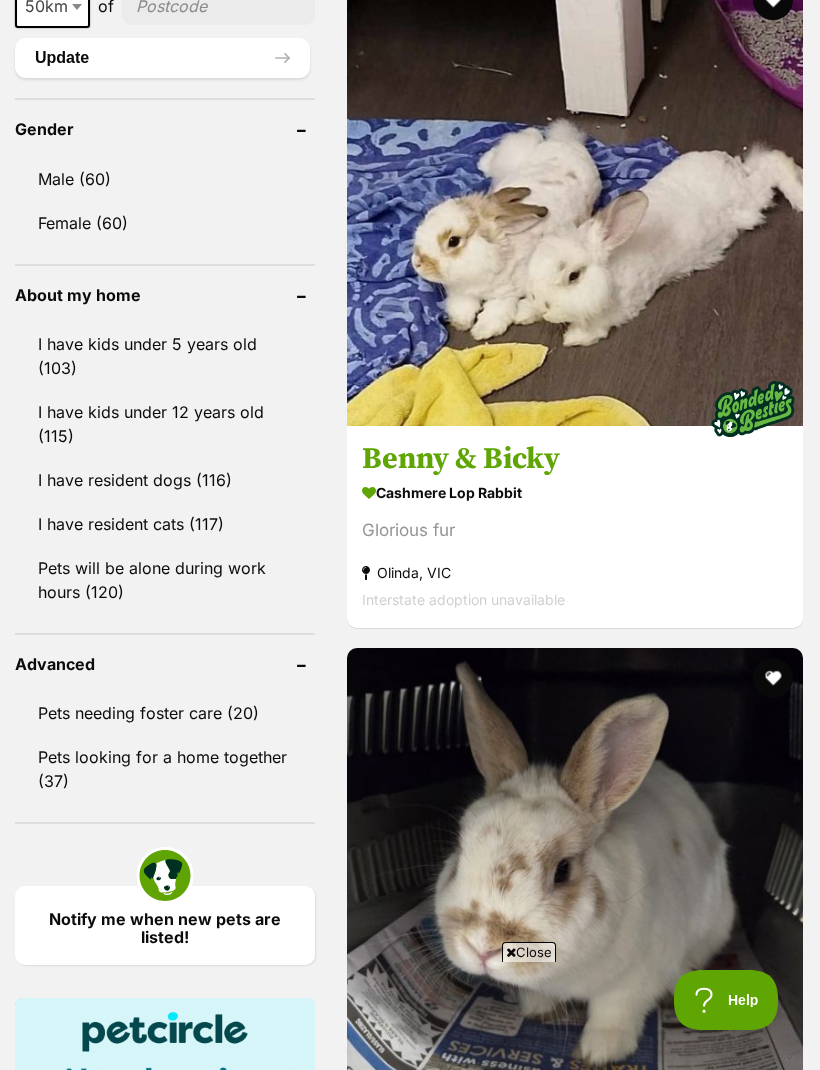 click on "Lashes" at bounding box center [575, 3592] 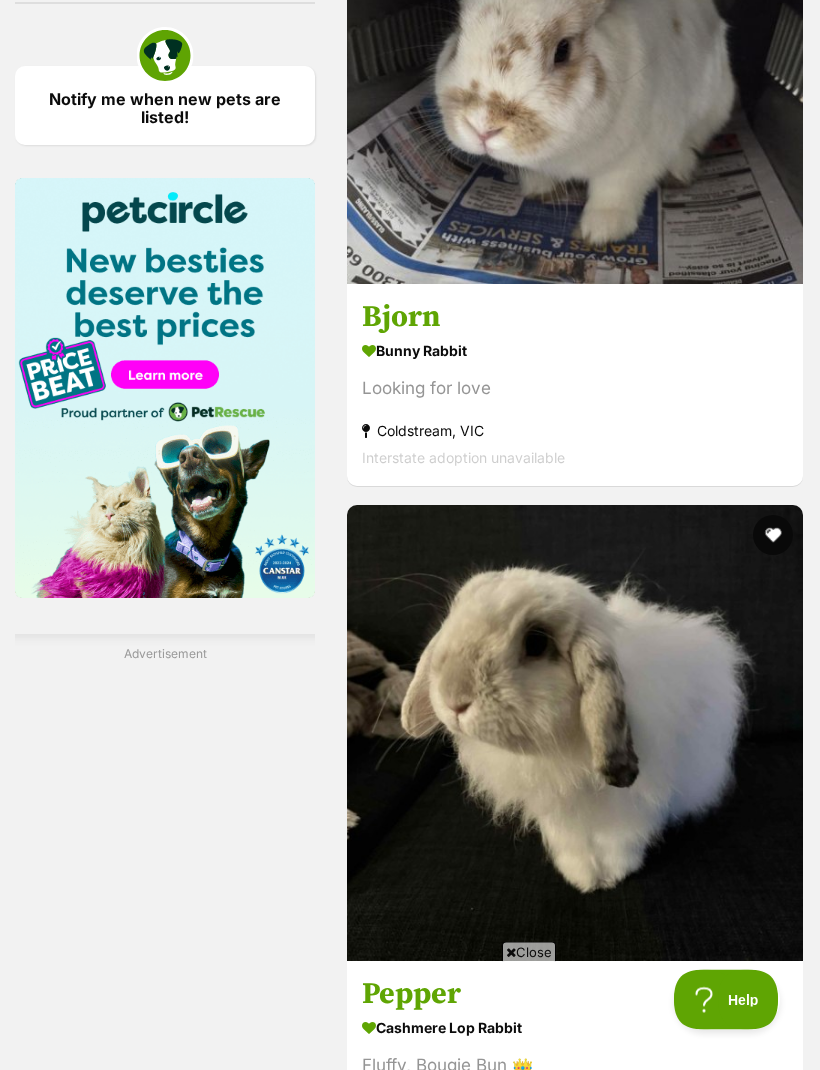scroll, scrollTop: 3056, scrollLeft: 0, axis: vertical 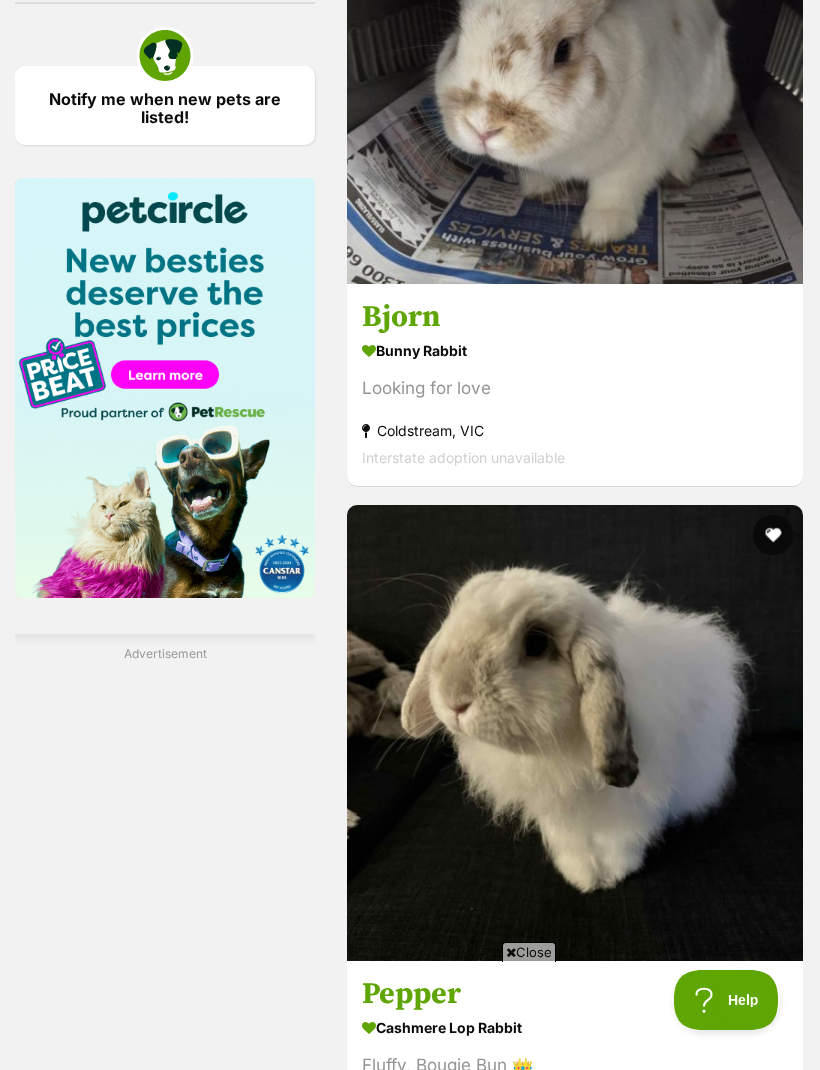click on "Sparkles Fonzie
Mini Lop Rabbit
The very best friend
Cockatoo, VIC
Interstate adoption unavailable" at bounding box center (575, 6155) 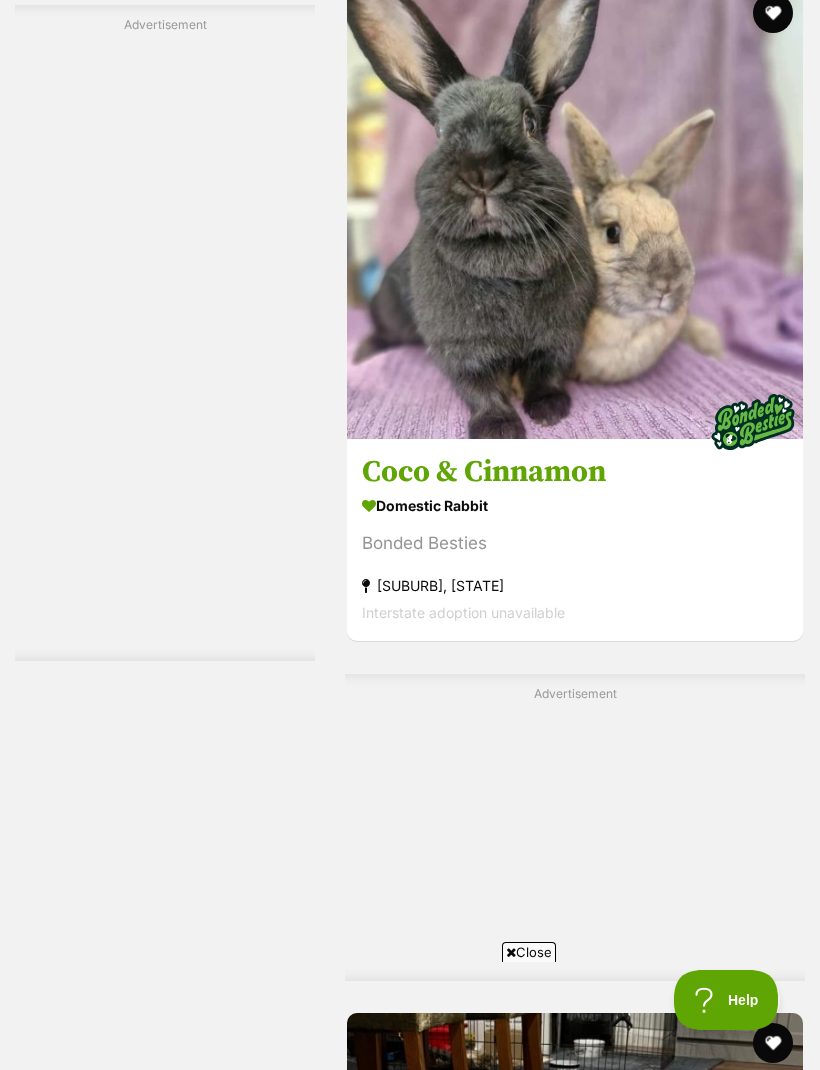 scroll, scrollTop: 4263, scrollLeft: 0, axis: vertical 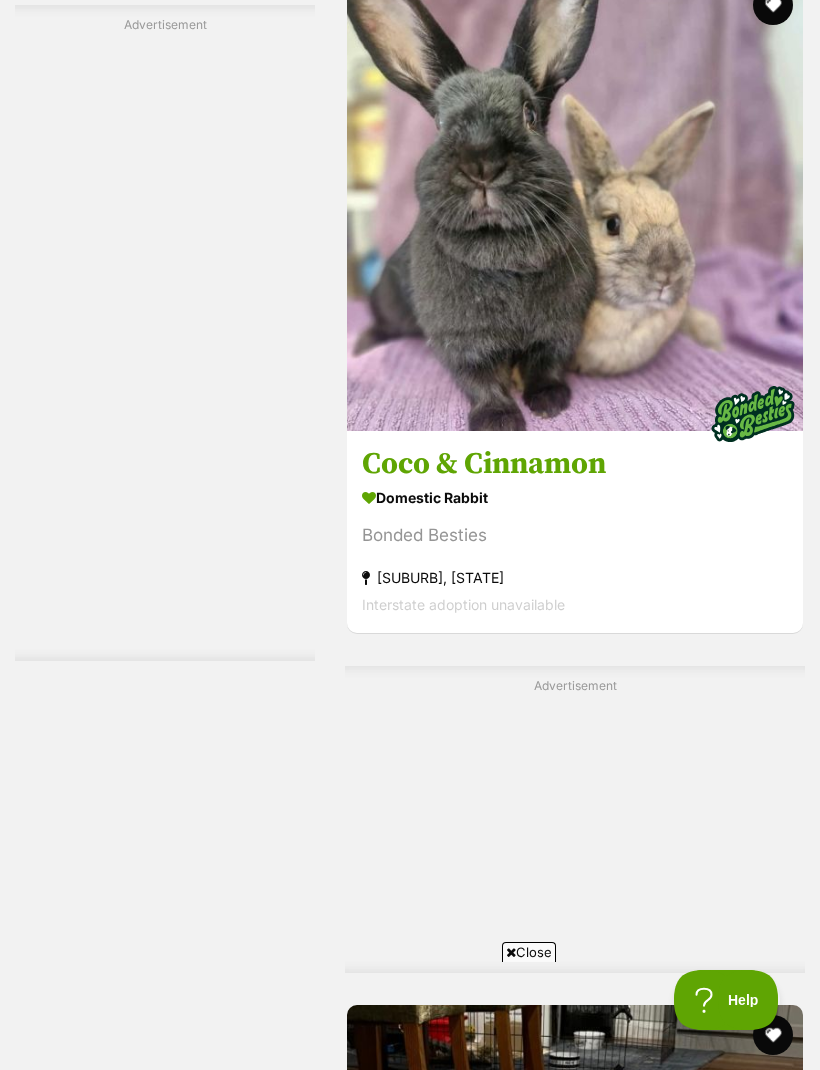 click on "Kingsley" at bounding box center [575, 7265] 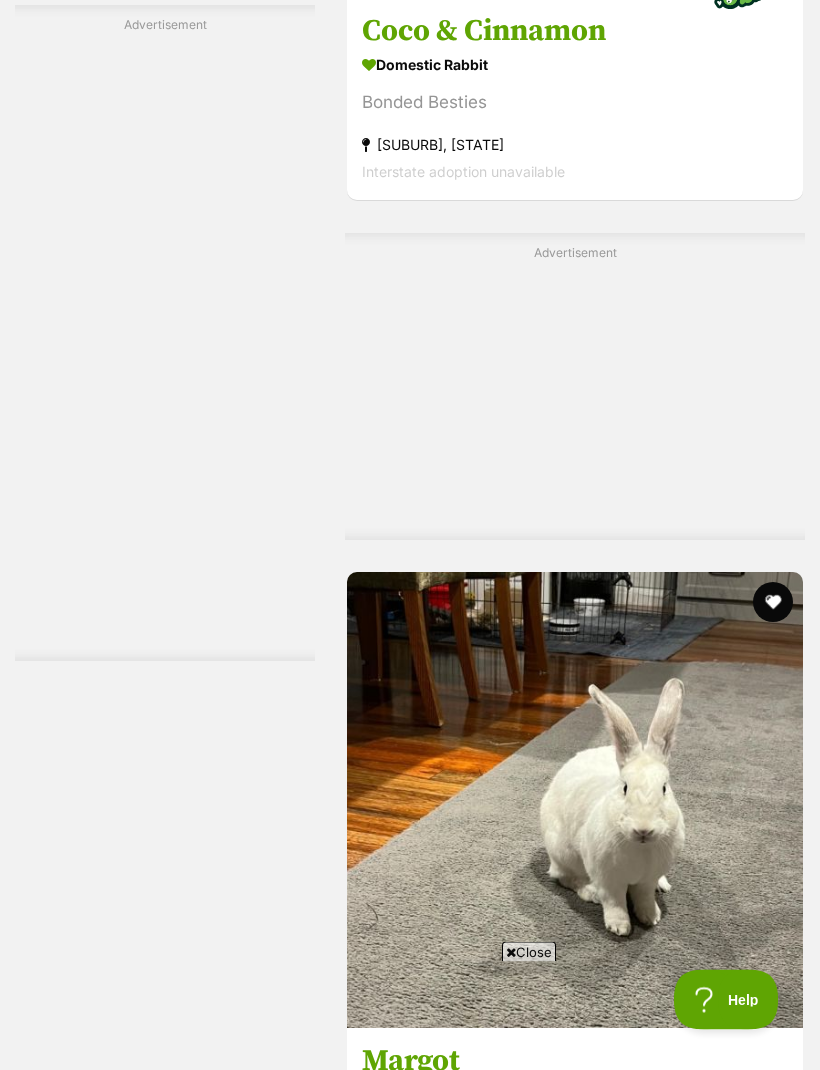 scroll, scrollTop: 4703, scrollLeft: 0, axis: vertical 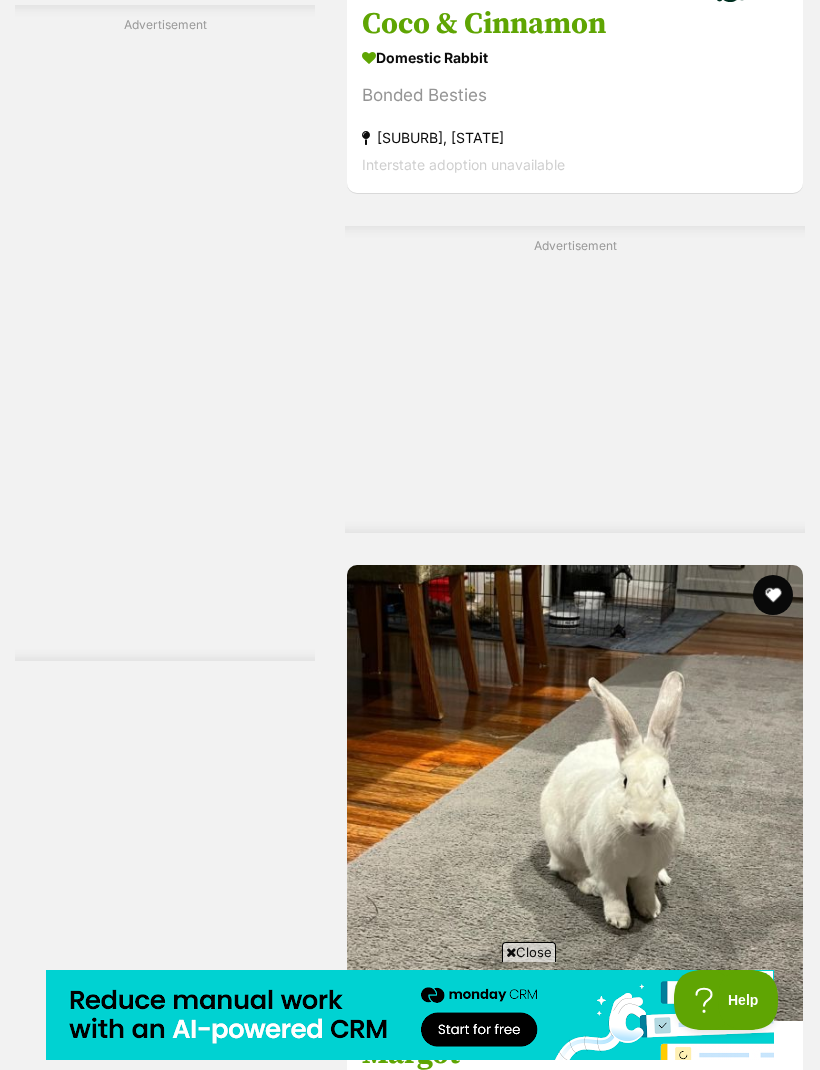click on "Dragon fruit" at bounding box center (575, 7502) 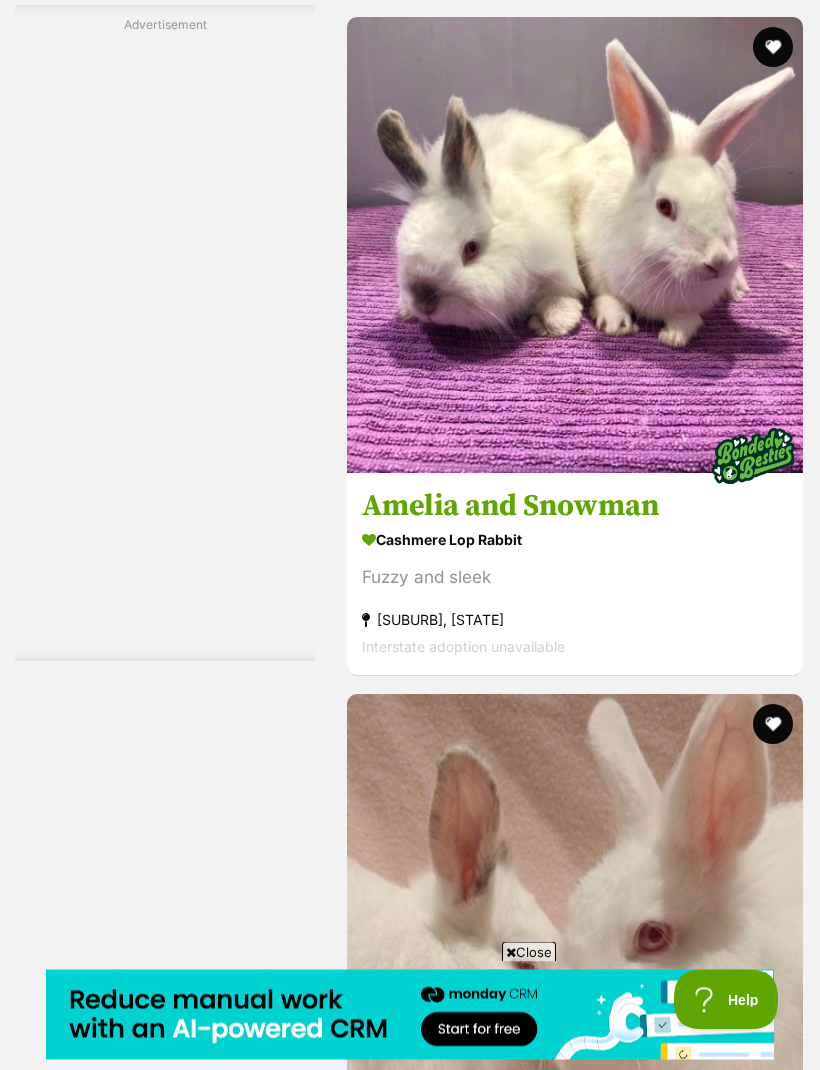 scroll, scrollTop: 5928, scrollLeft: 0, axis: vertical 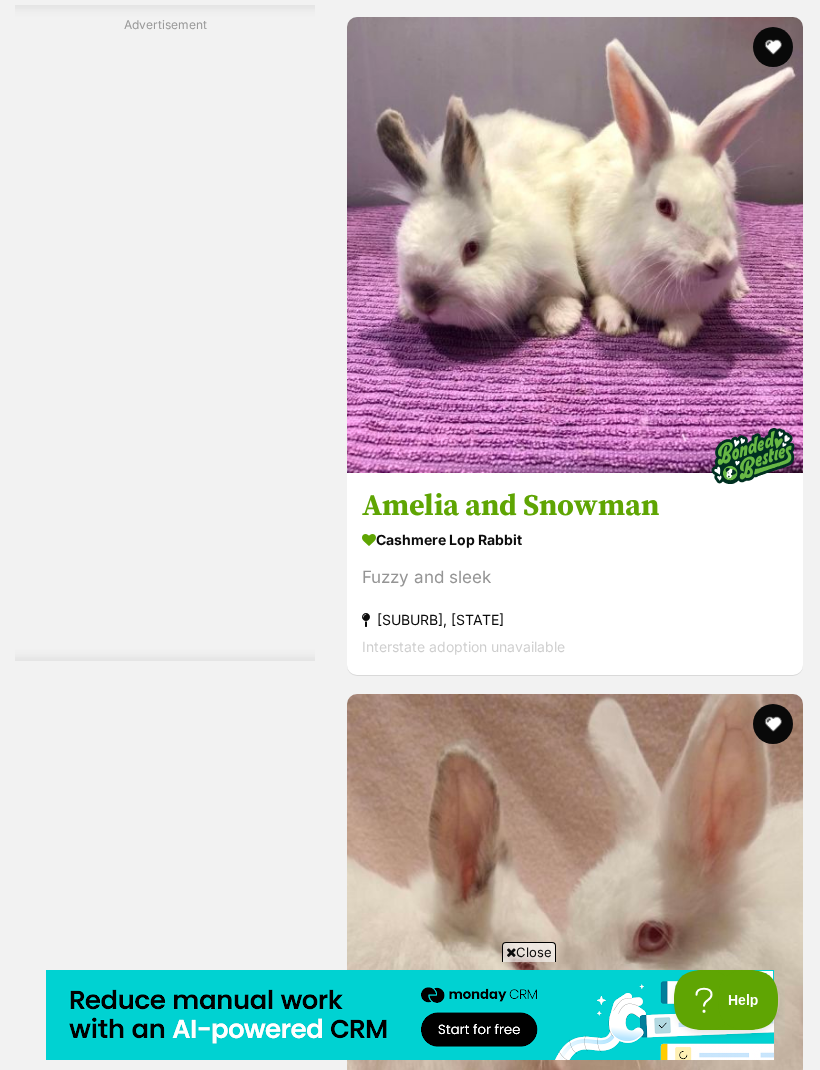 click at bounding box center (575, 8750) 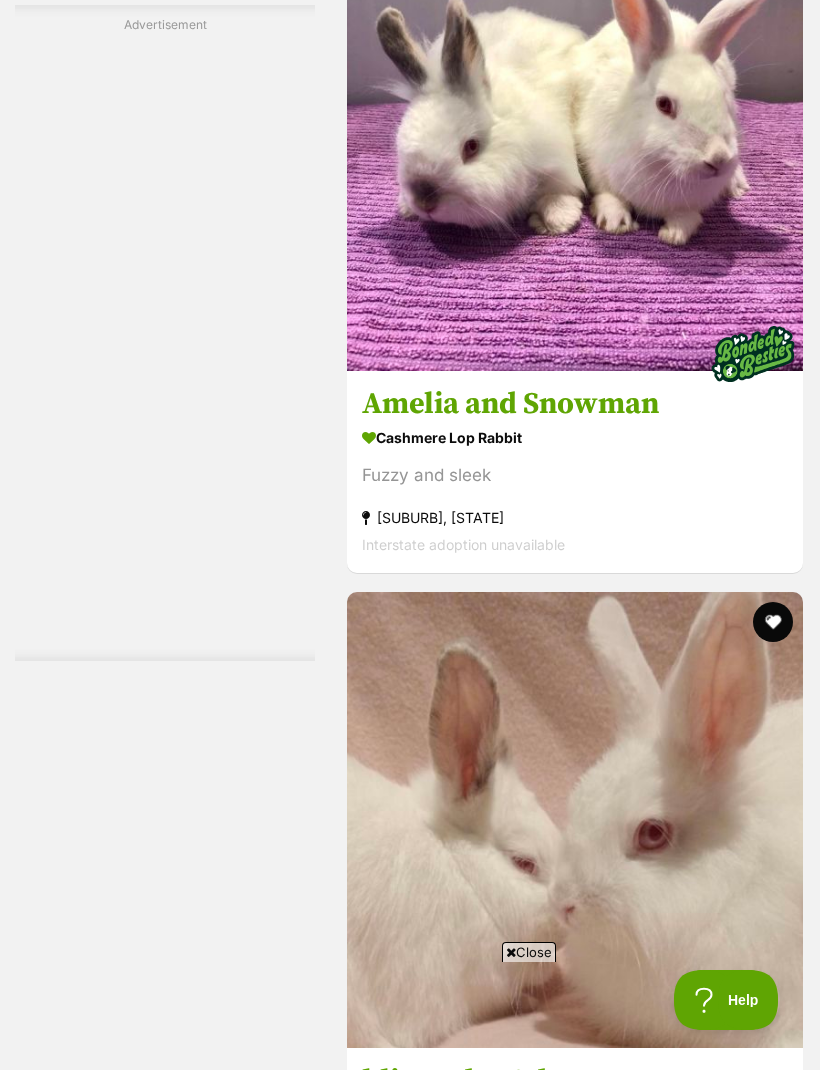 scroll, scrollTop: 0, scrollLeft: 0, axis: both 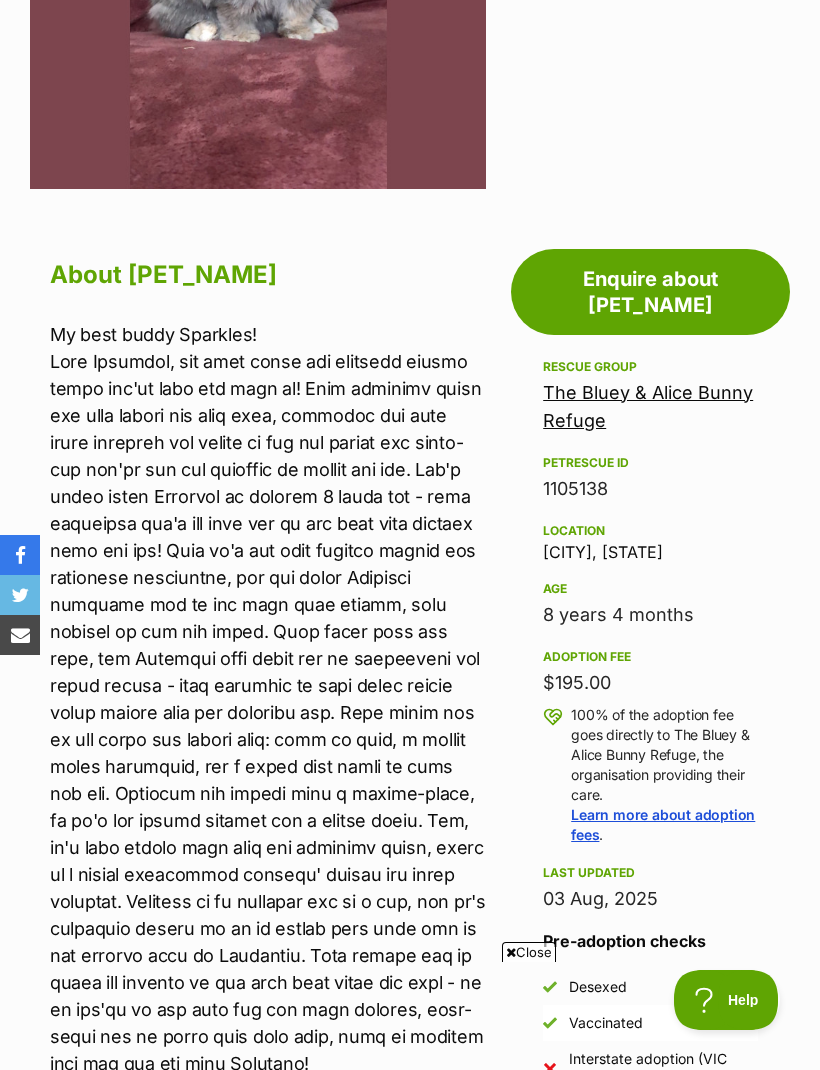 click on "Close" at bounding box center (529, 952) 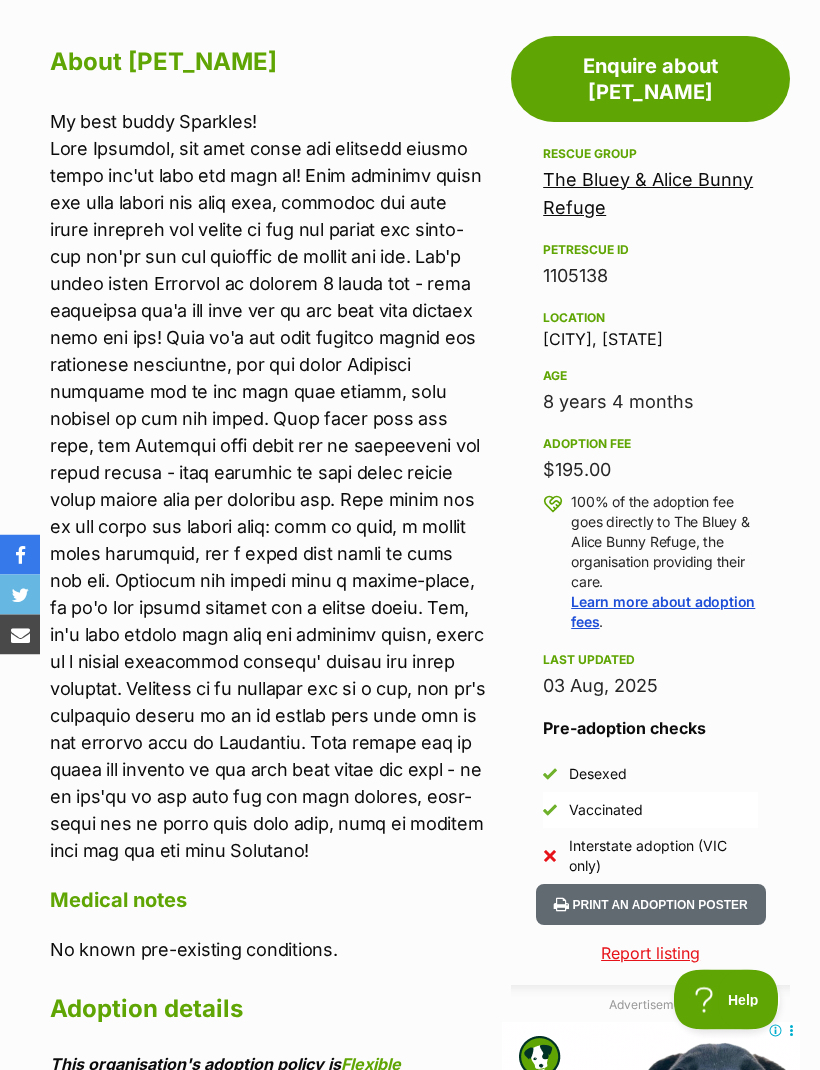 scroll, scrollTop: 890, scrollLeft: 0, axis: vertical 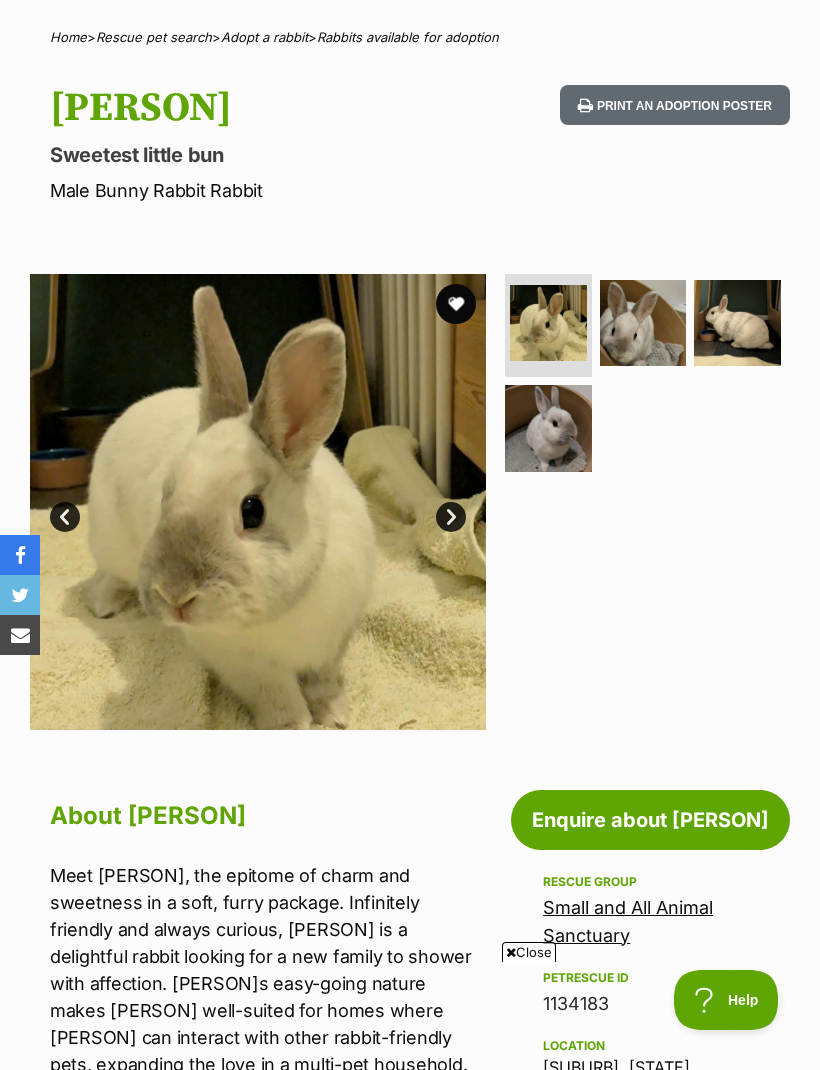 click at bounding box center [548, 428] 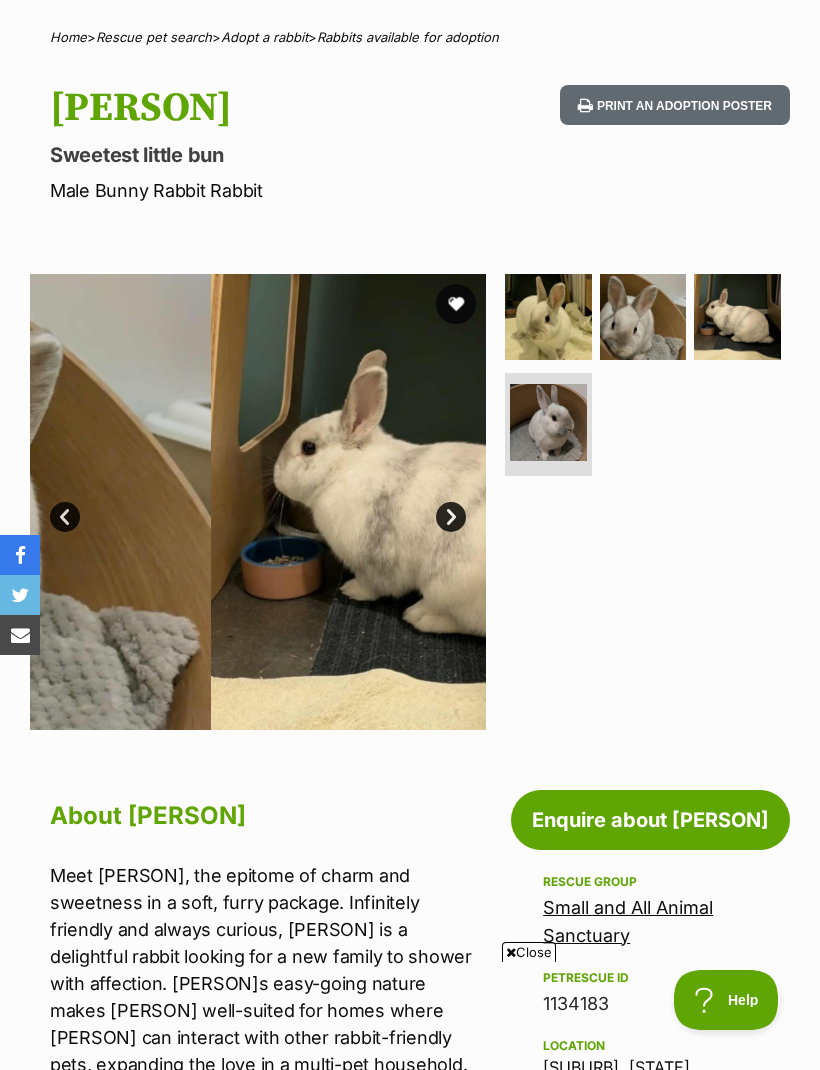 scroll, scrollTop: 0, scrollLeft: 0, axis: both 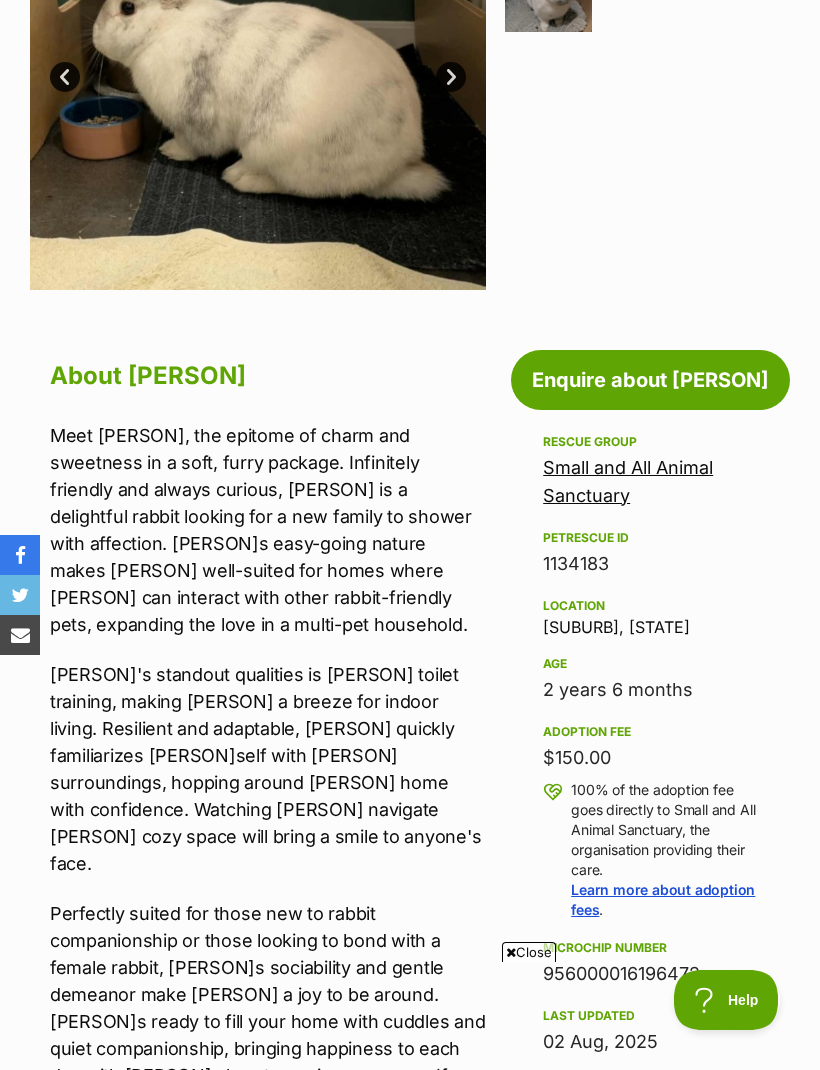 click on "Close" at bounding box center (529, 952) 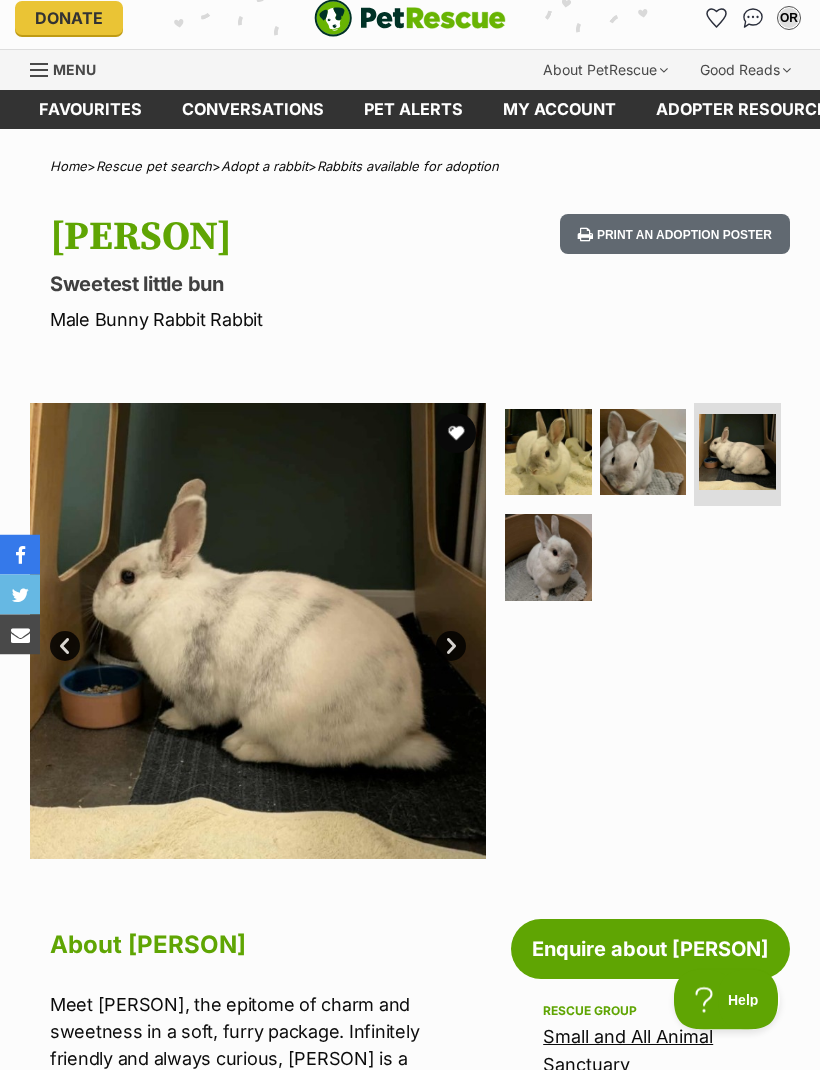 scroll, scrollTop: 0, scrollLeft: 0, axis: both 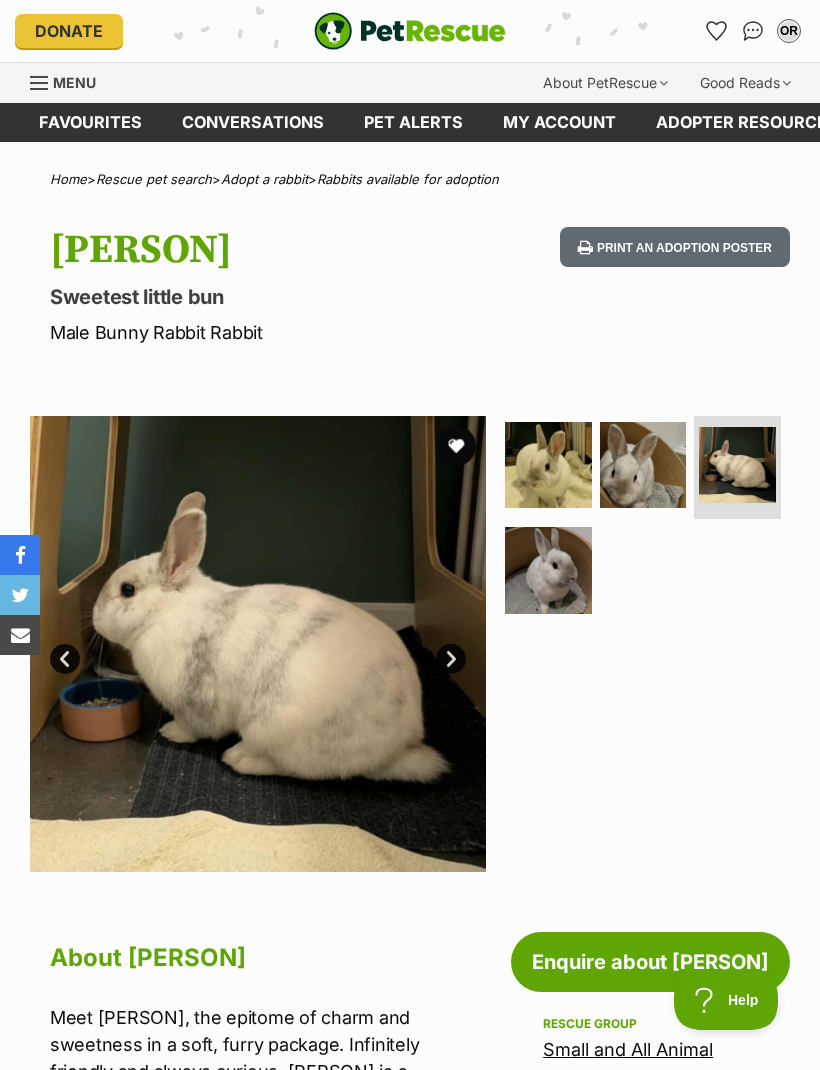 click at bounding box center [456, 446] 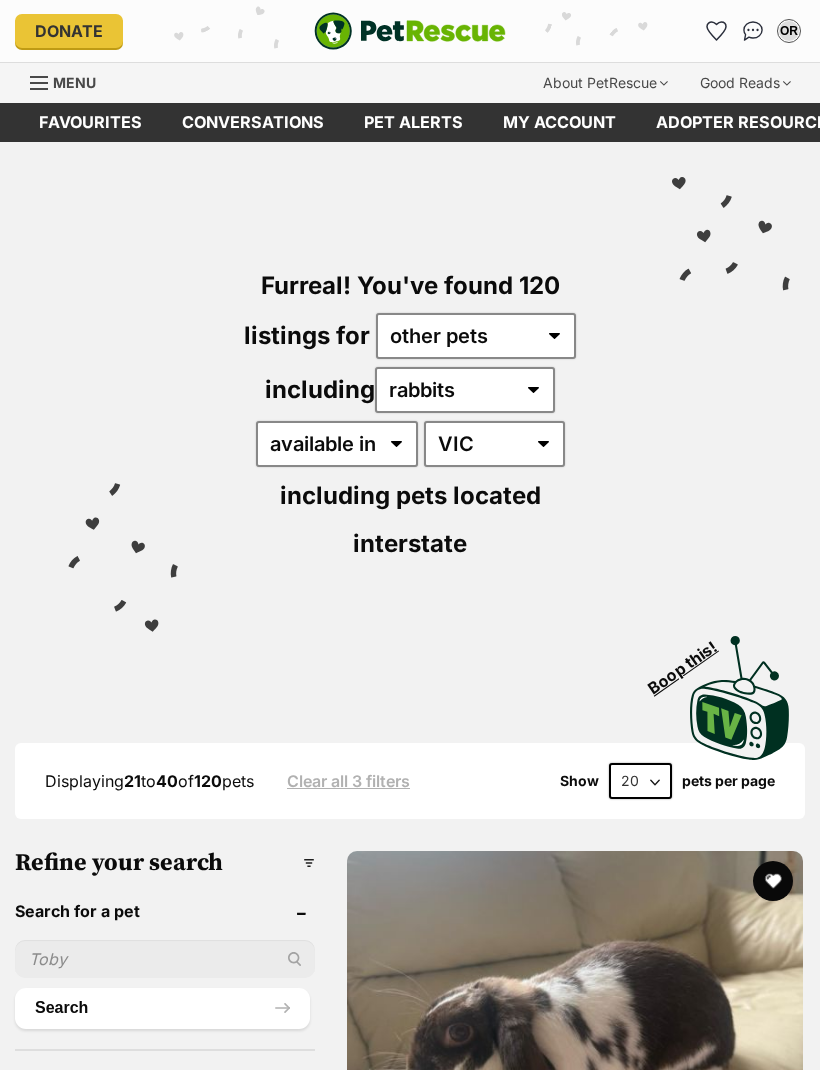 scroll, scrollTop: 0, scrollLeft: 0, axis: both 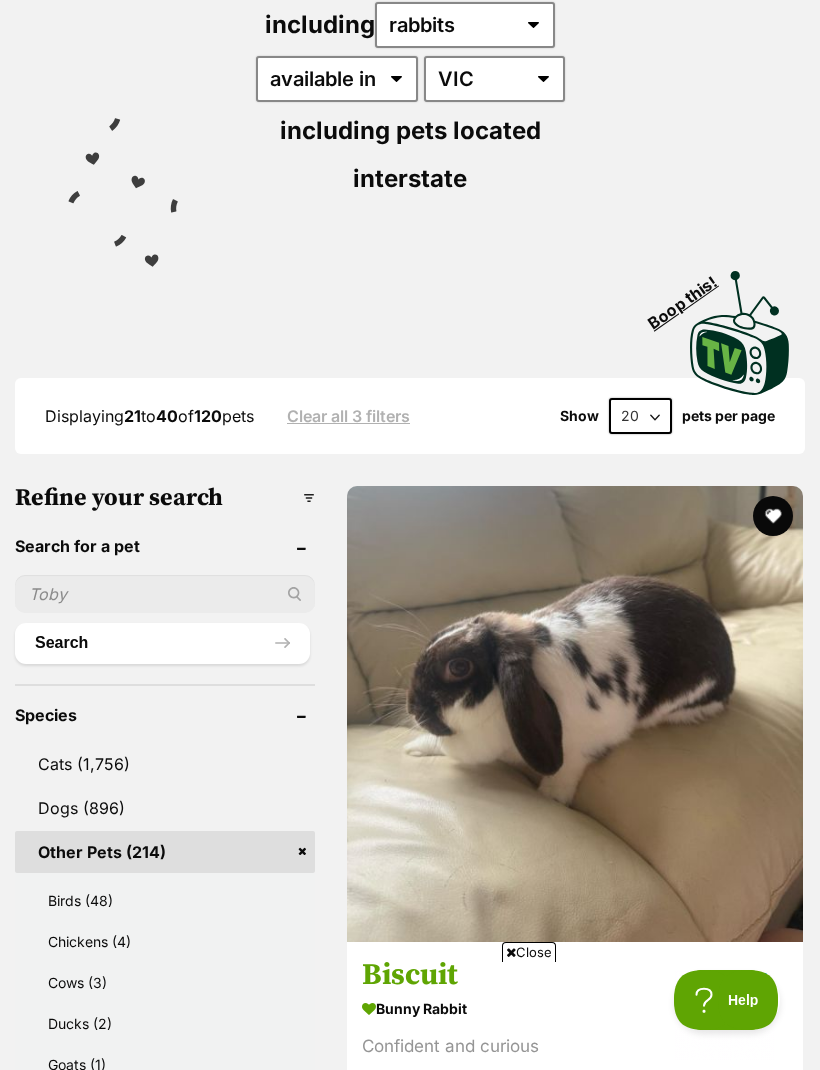 click on "Bunny Rabbit" at bounding box center [575, 1009] 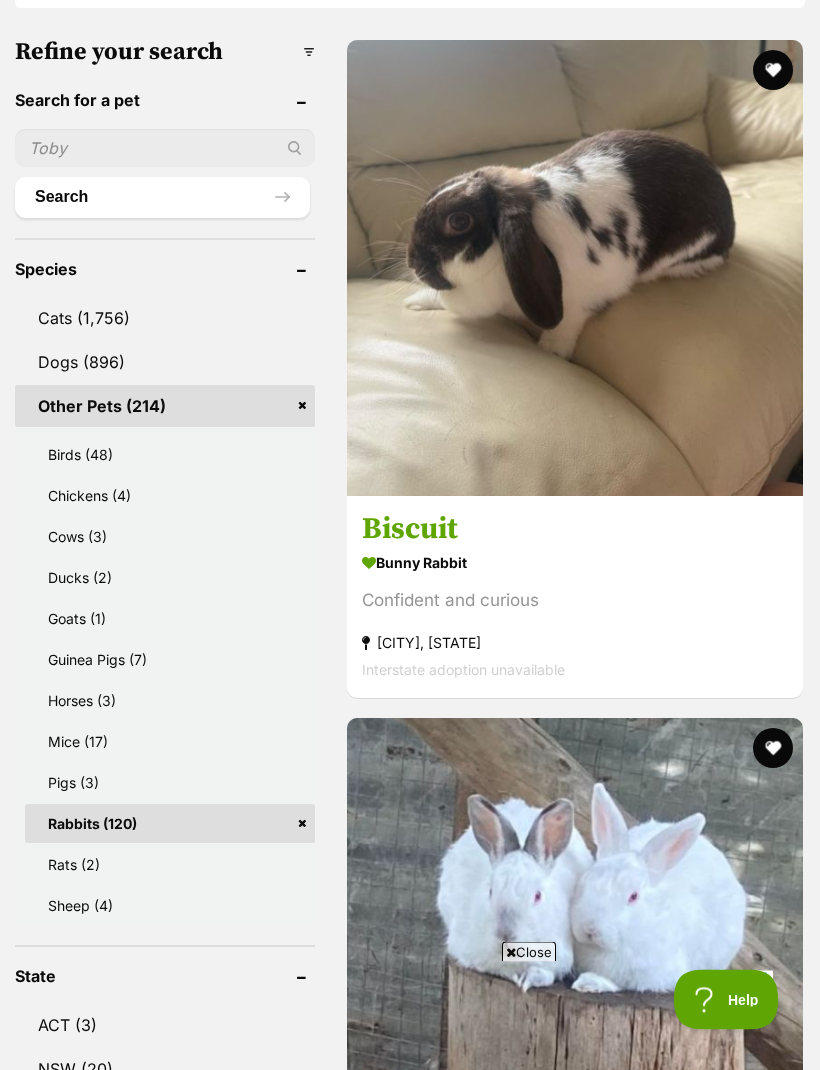 scroll, scrollTop: 811, scrollLeft: 0, axis: vertical 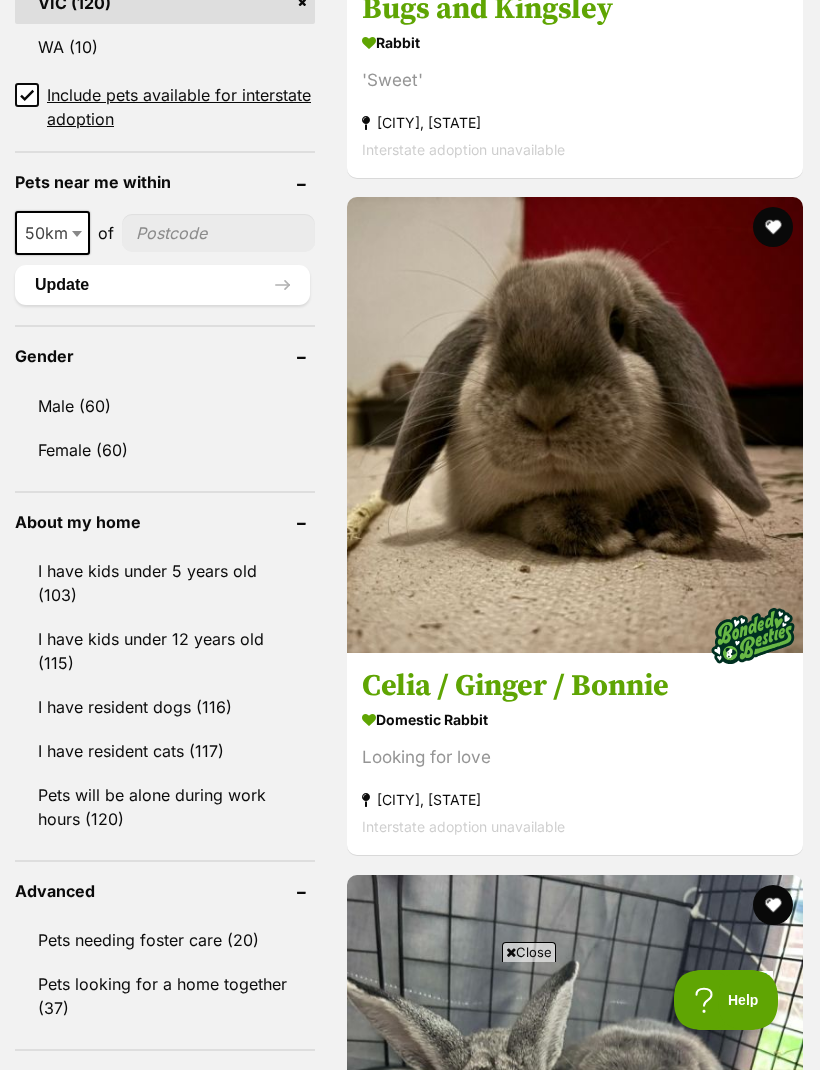 click at bounding box center (575, 3326) 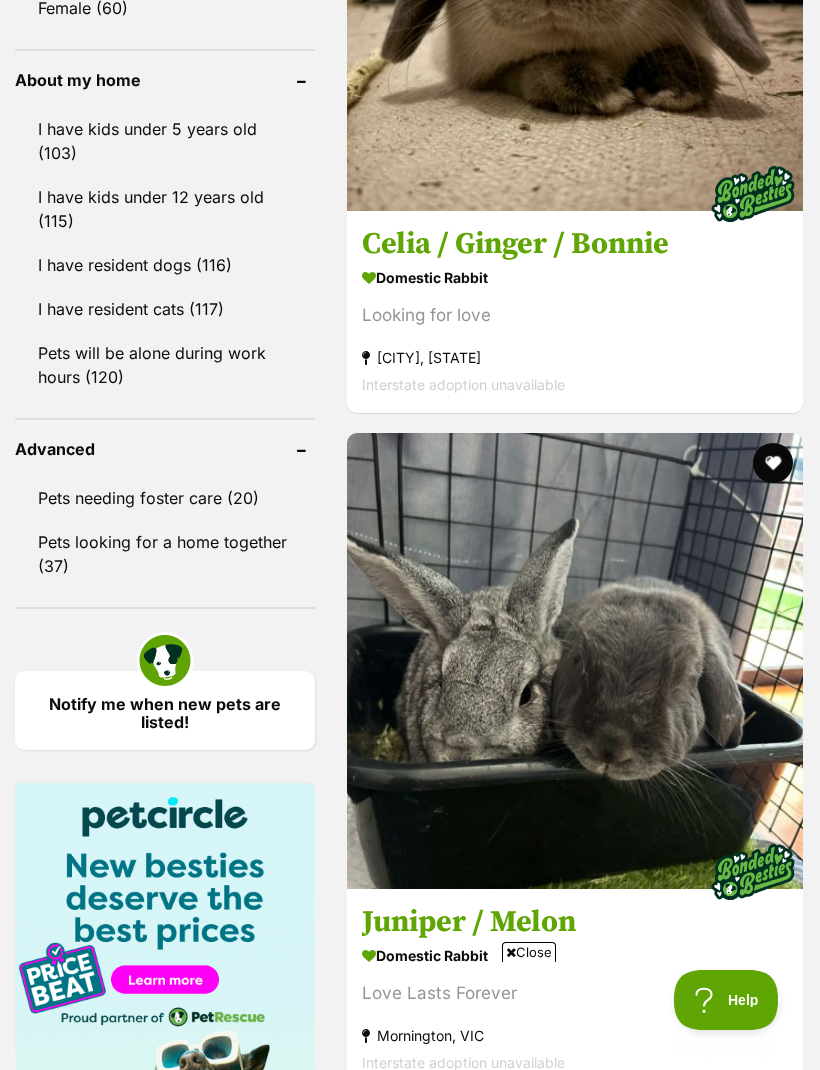 scroll, scrollTop: 2453, scrollLeft: 0, axis: vertical 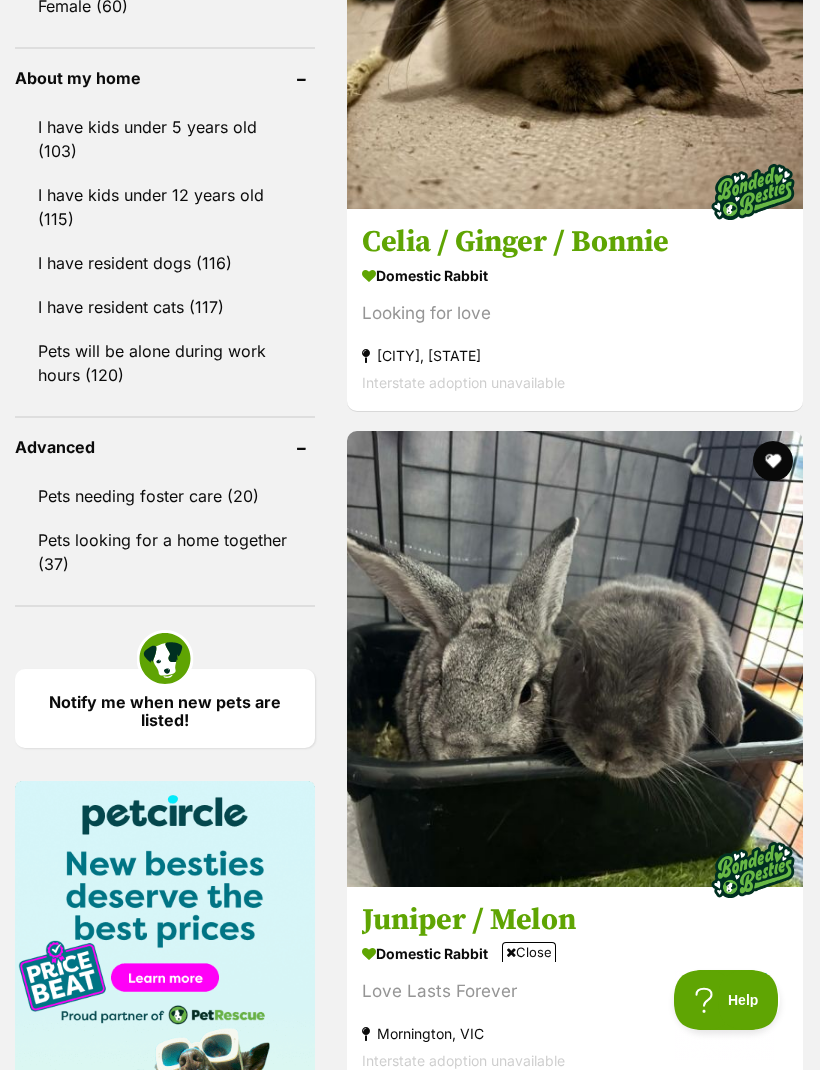 click at bounding box center [575, 4237] 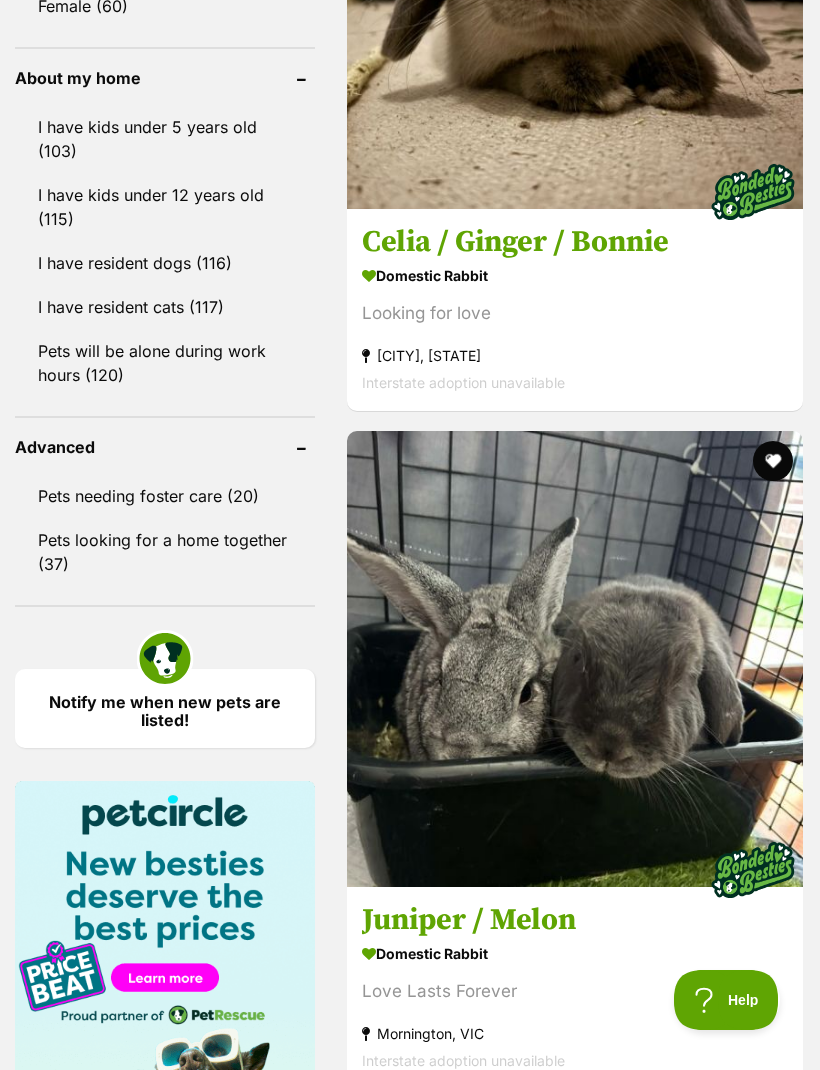 scroll, scrollTop: 2519, scrollLeft: 0, axis: vertical 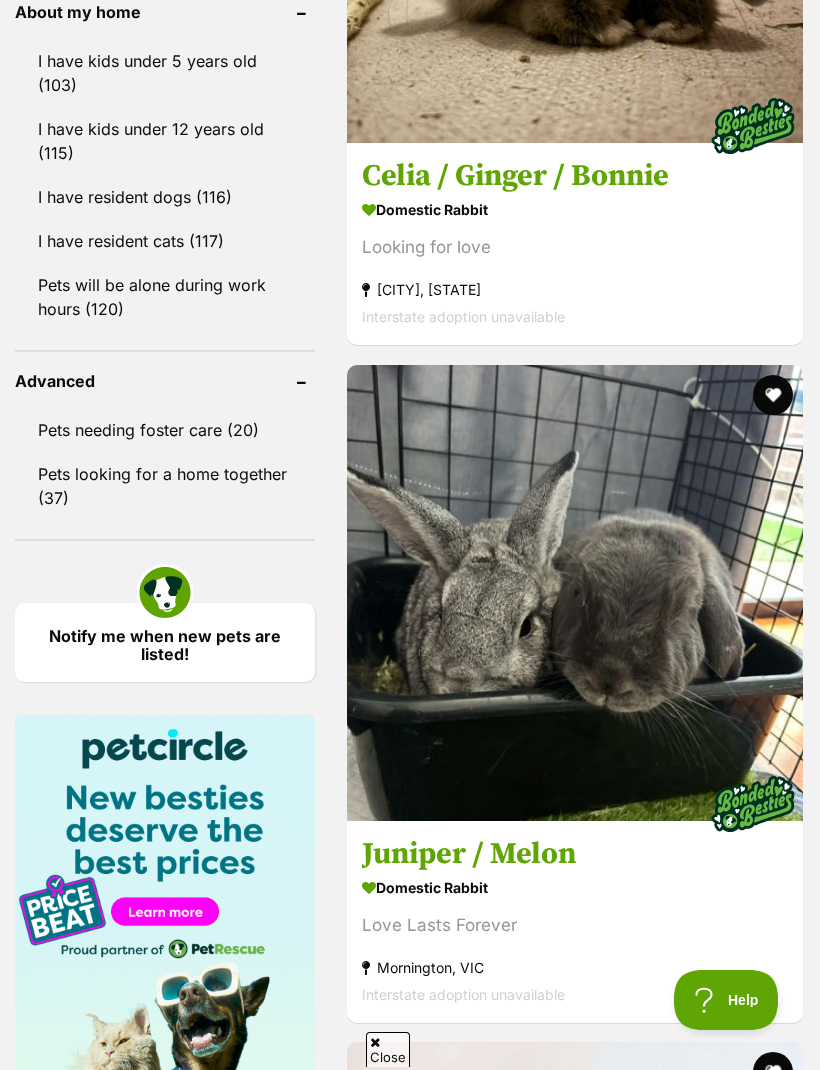 click at bounding box center (575, 4848) 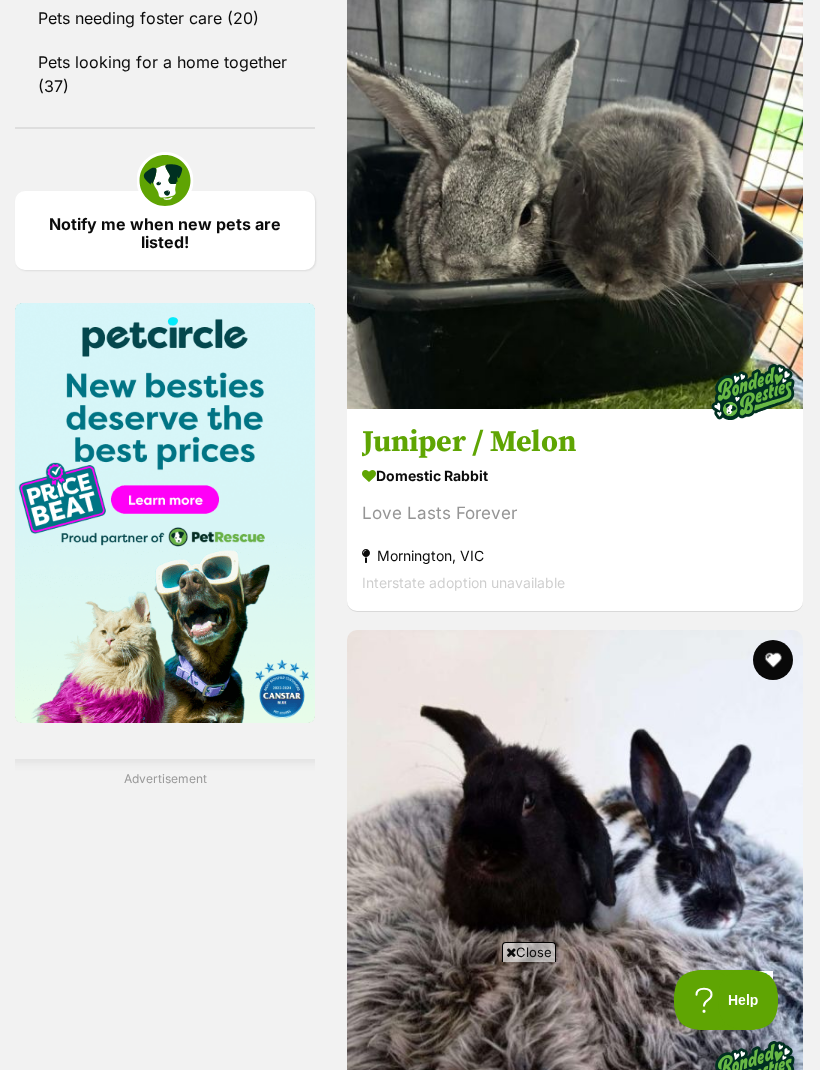 scroll, scrollTop: 2935, scrollLeft: 0, axis: vertical 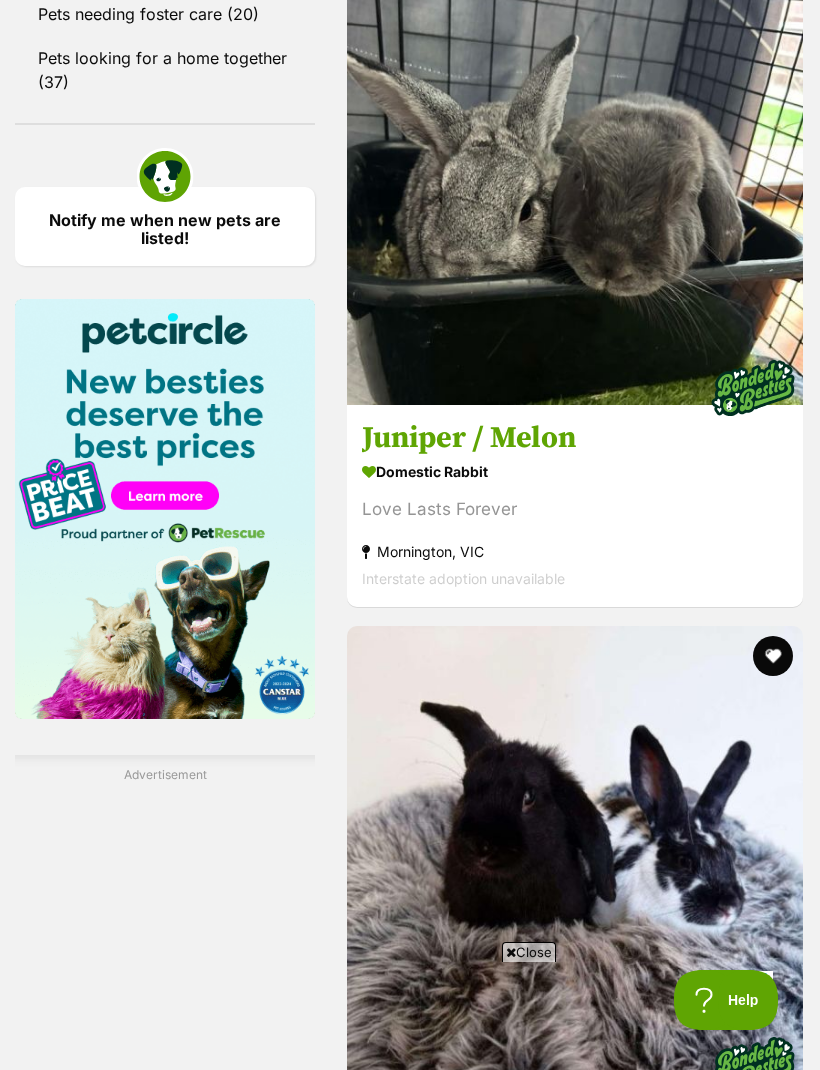 click at bounding box center [575, 5787] 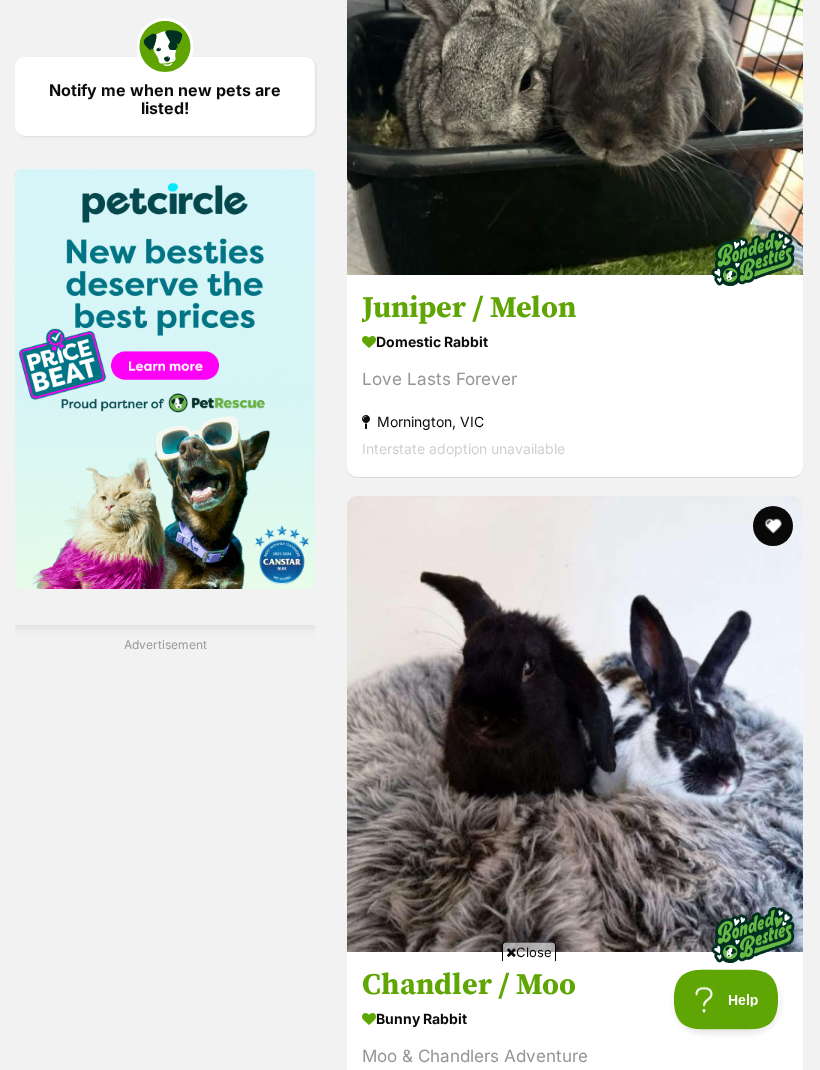 scroll, scrollTop: 3065, scrollLeft: 0, axis: vertical 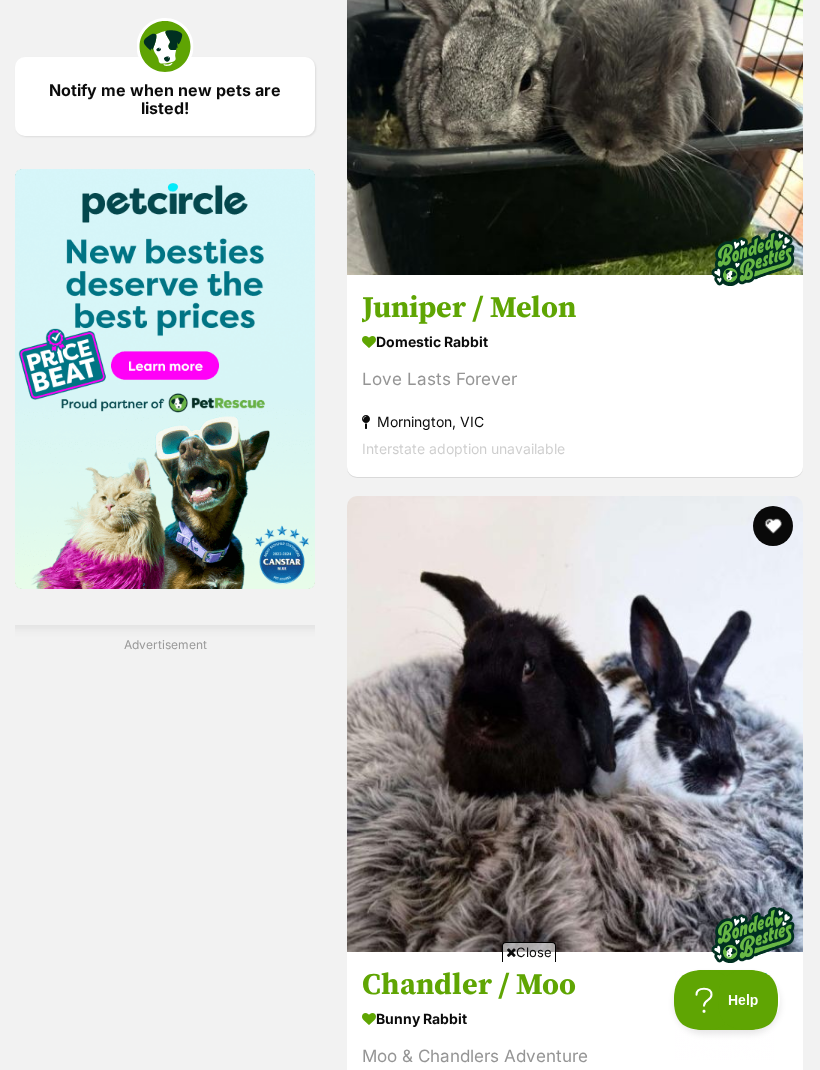 click at bounding box center [575, 4979] 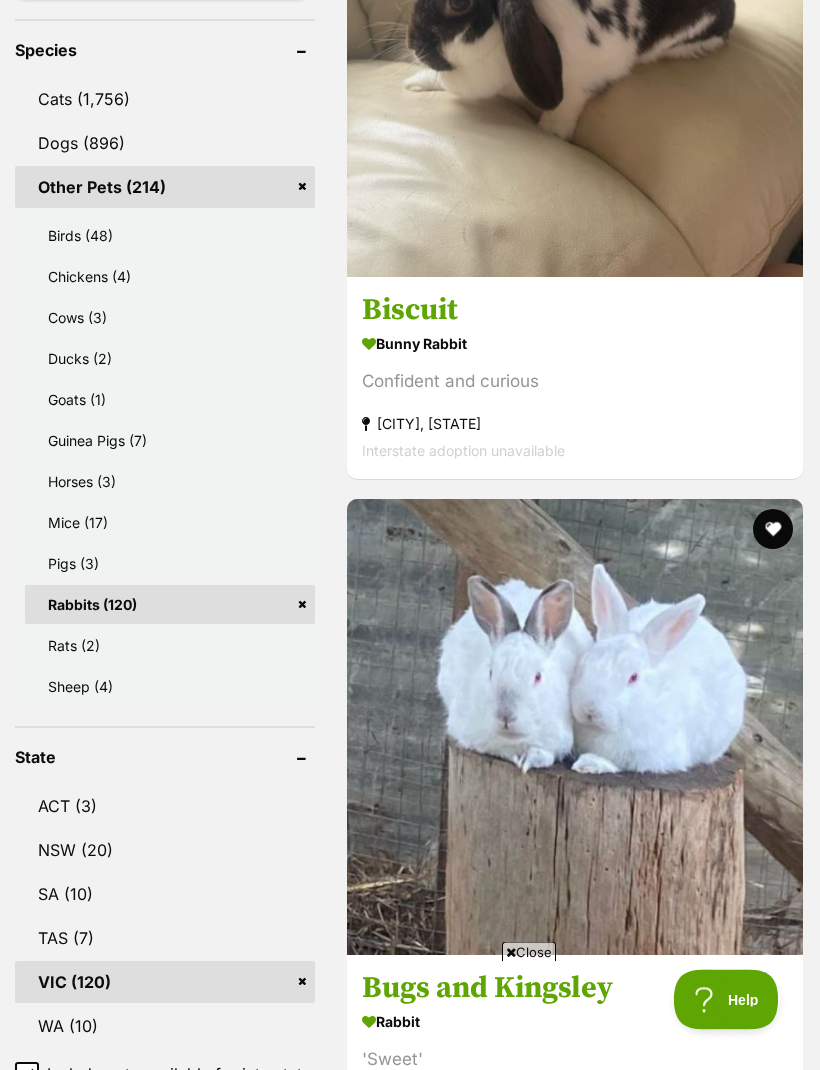 scroll, scrollTop: 0, scrollLeft: 0, axis: both 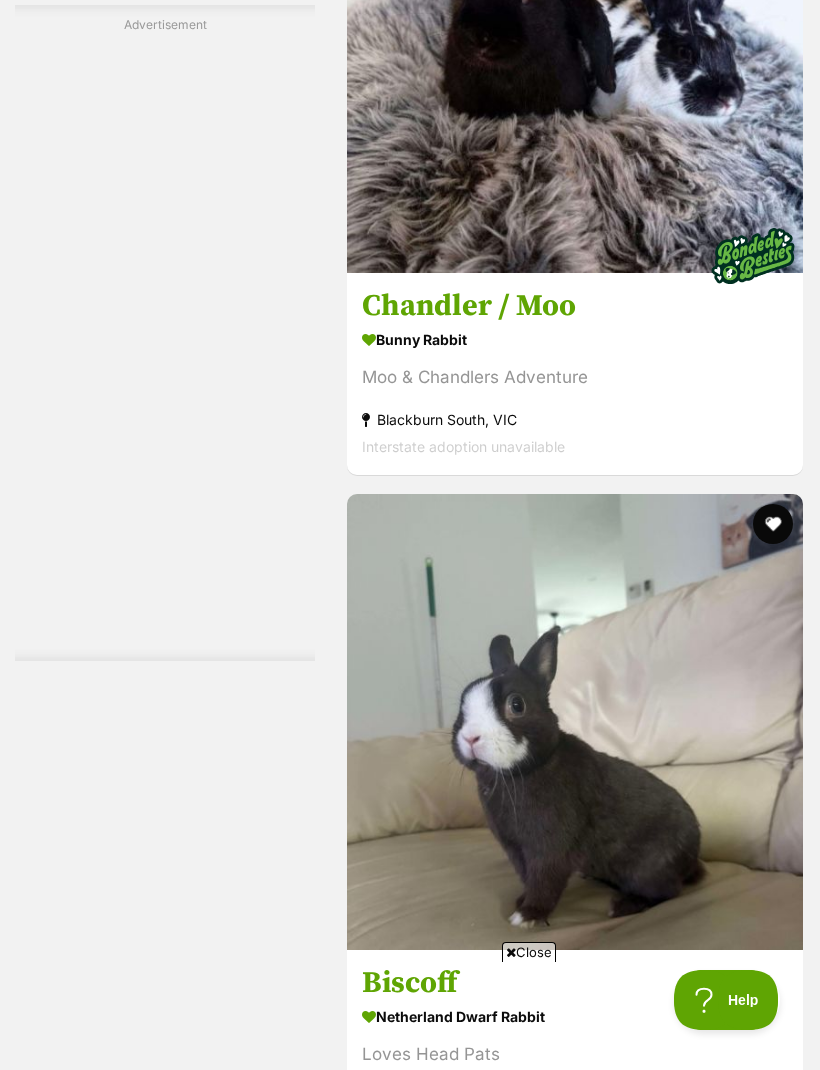 click at bounding box center [575, 6684] 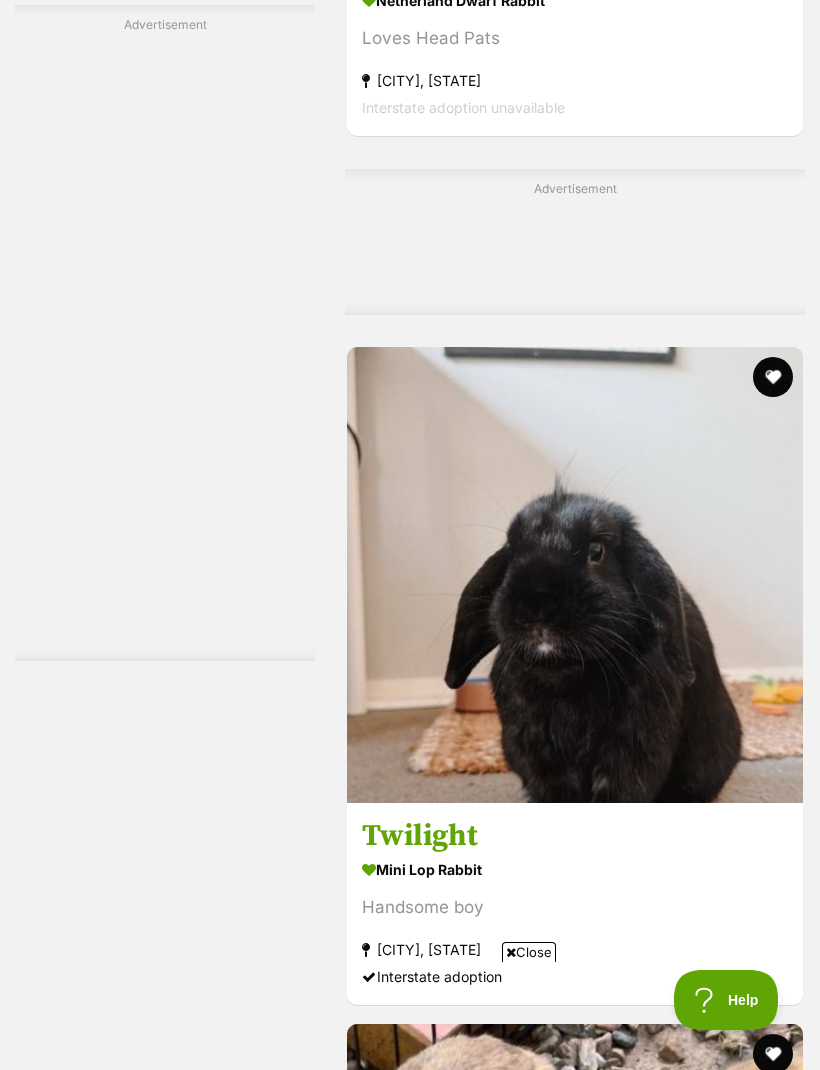scroll, scrollTop: 4804, scrollLeft: 0, axis: vertical 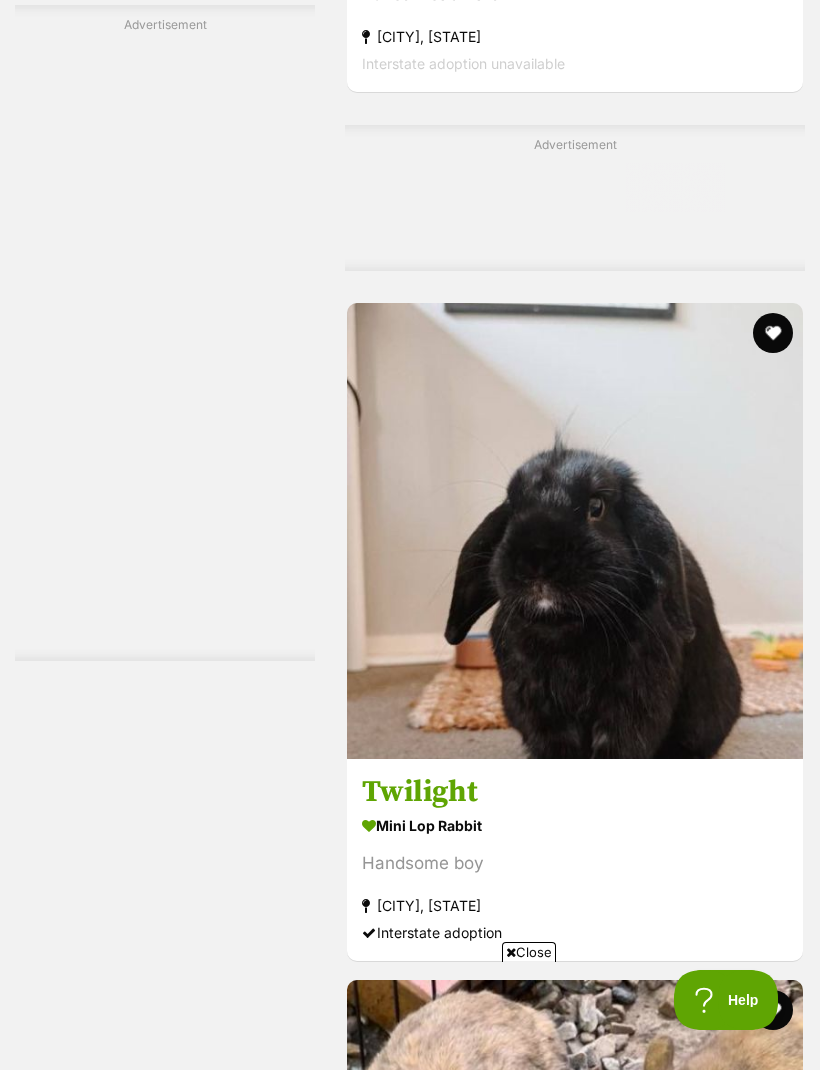 click at bounding box center (575, 8334) 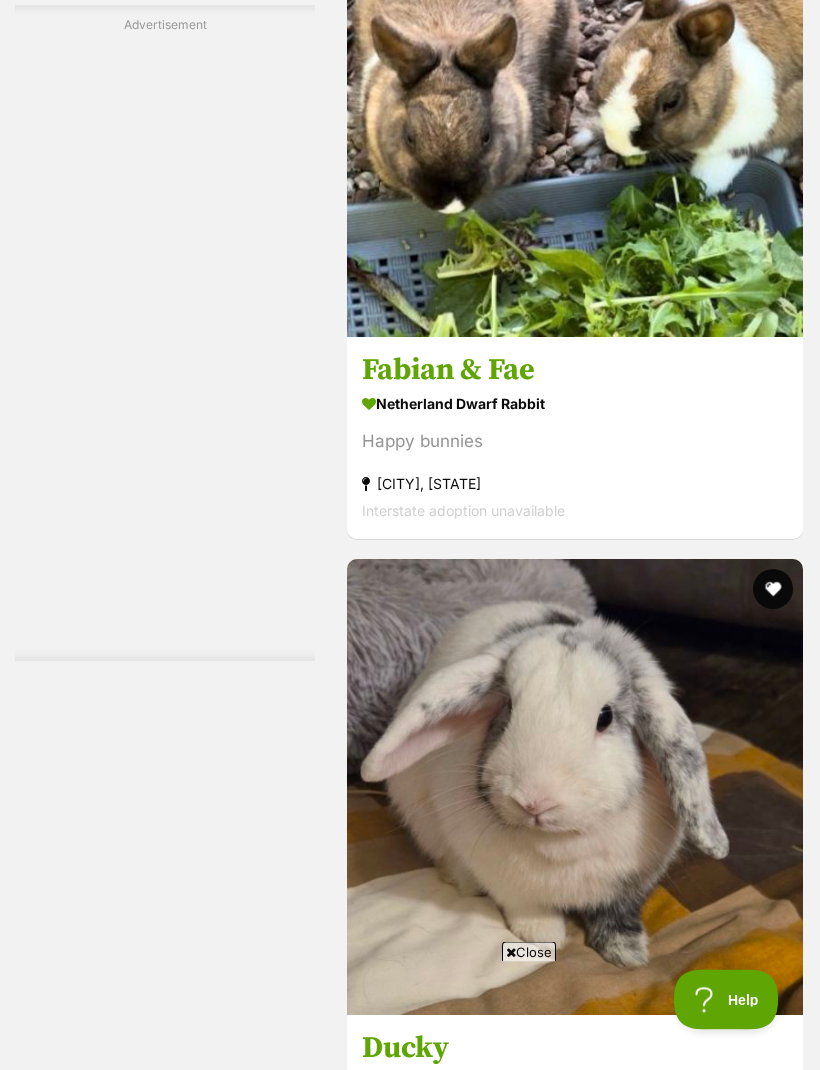 scroll, scrollTop: 5903, scrollLeft: 0, axis: vertical 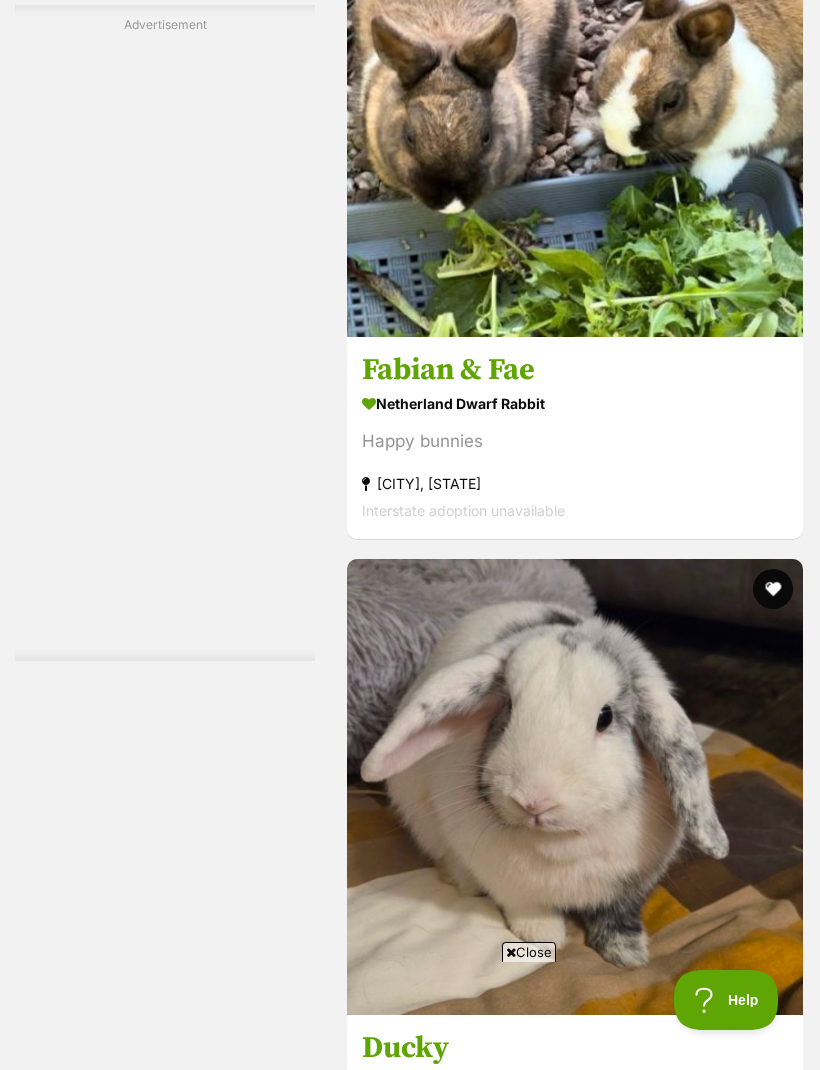 click at bounding box center [575, 9292] 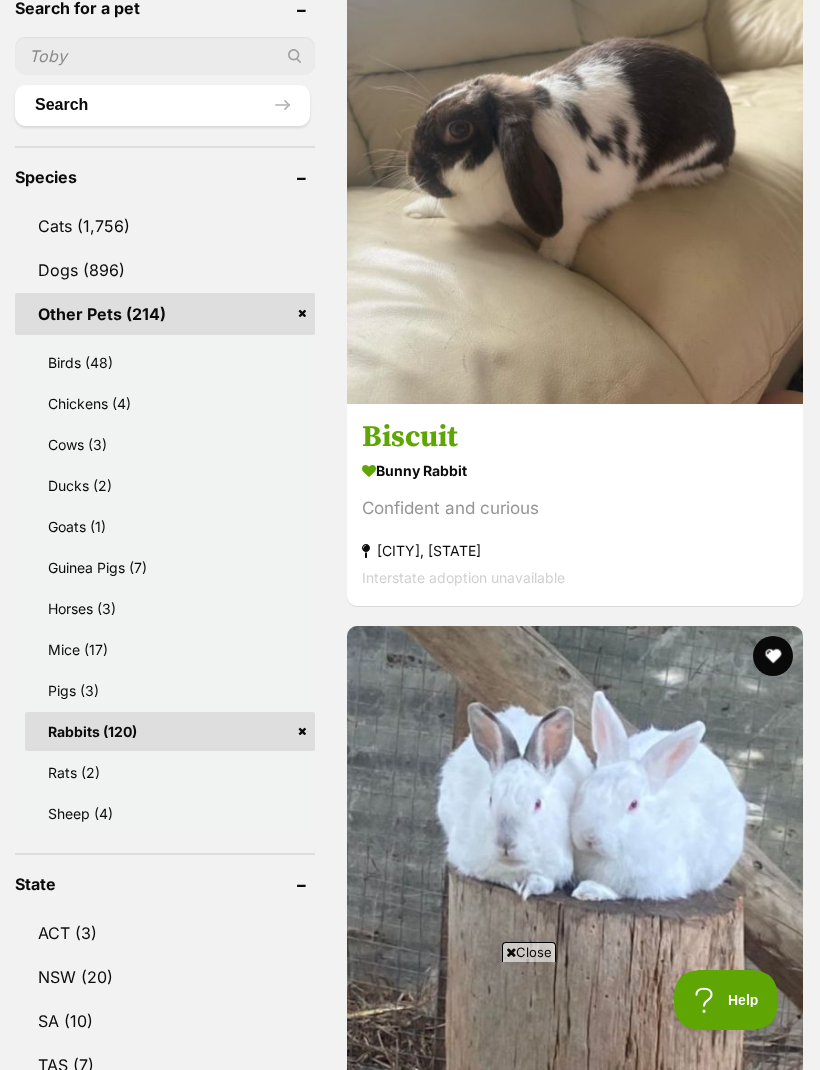 scroll, scrollTop: 1274, scrollLeft: 0, axis: vertical 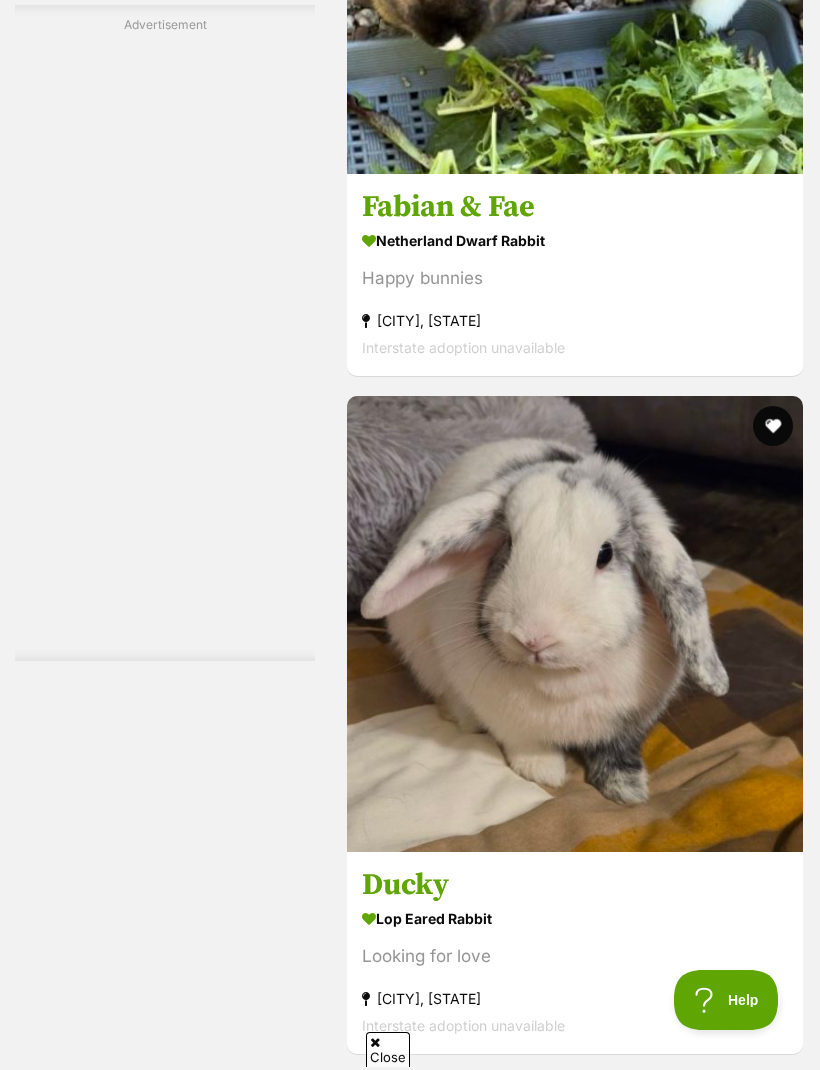 click at bounding box center [679, 9603] 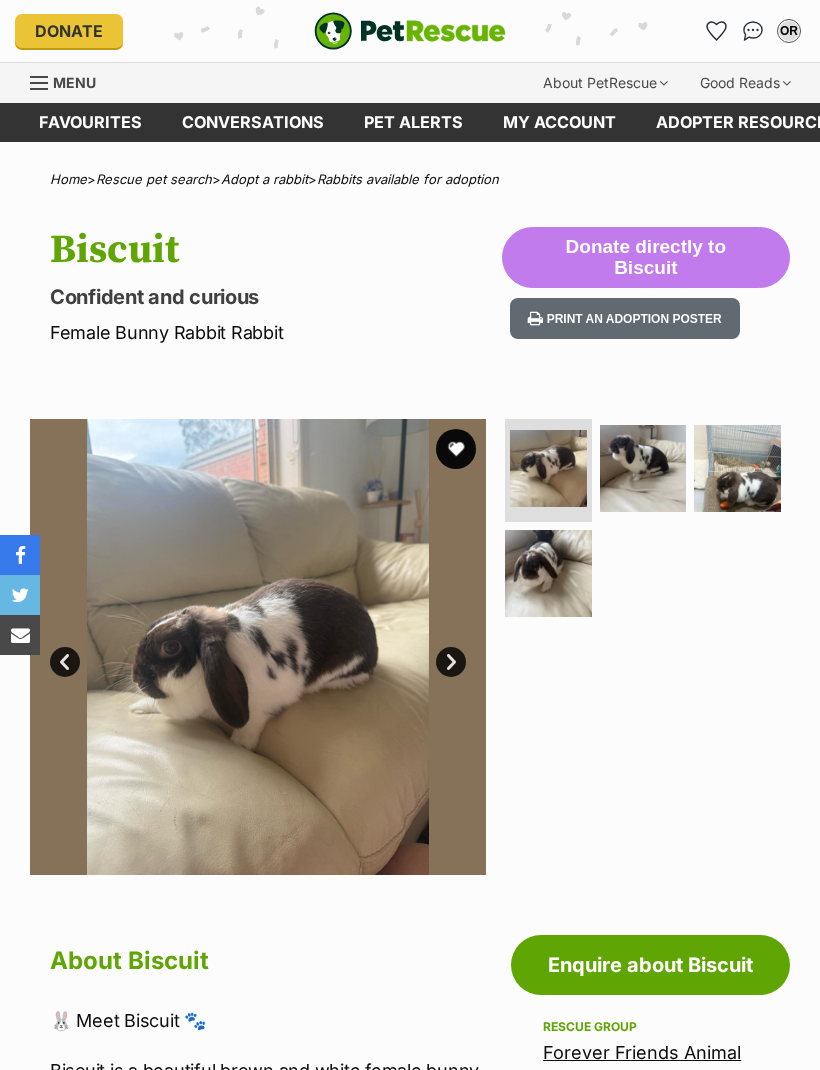 scroll, scrollTop: 0, scrollLeft: 0, axis: both 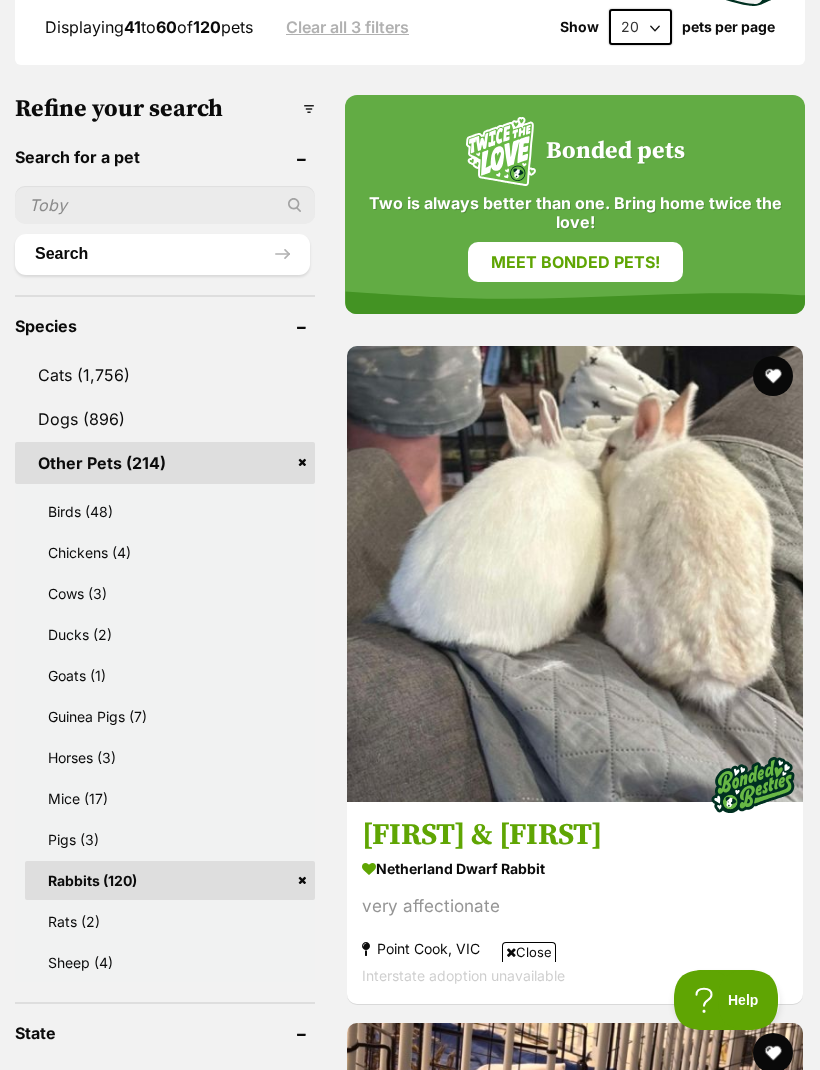 click on "Cuddles
Flemish Giant Rabbit
Cheeky
Officer, VIC
Interstate adoption unavailable" at bounding box center [575, 1580] 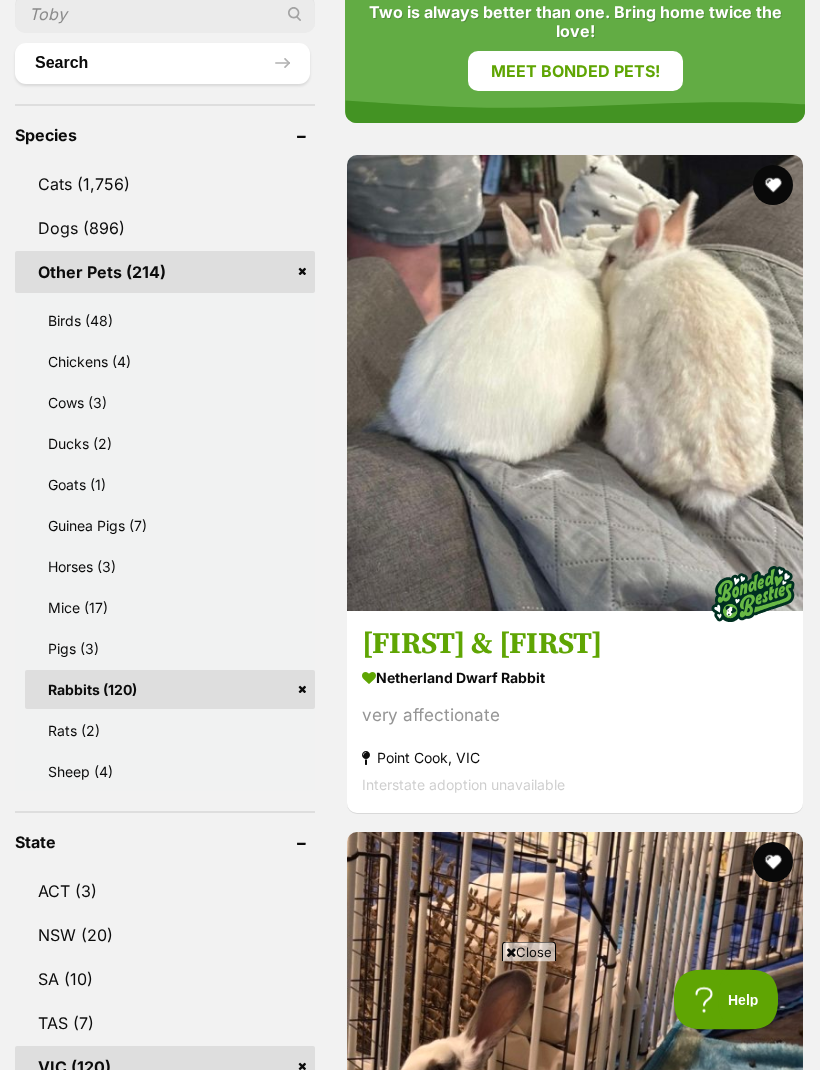 scroll, scrollTop: 962, scrollLeft: 0, axis: vertical 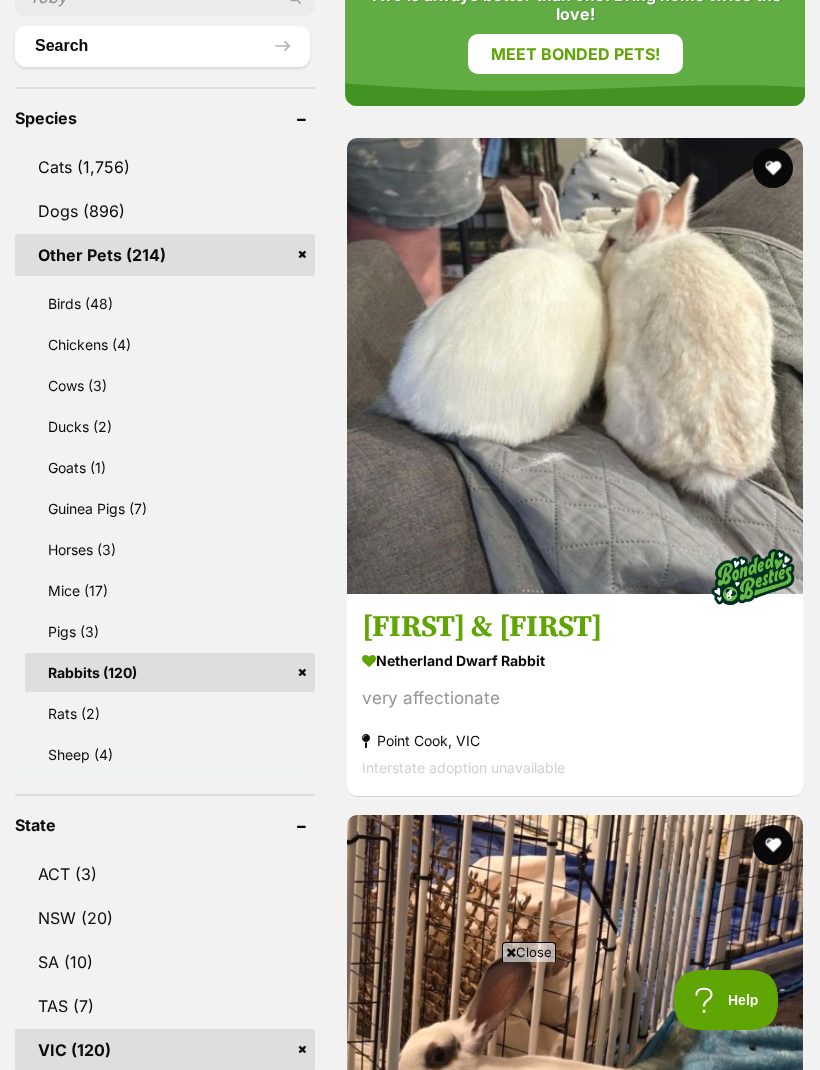 click at bounding box center [575, 1721] 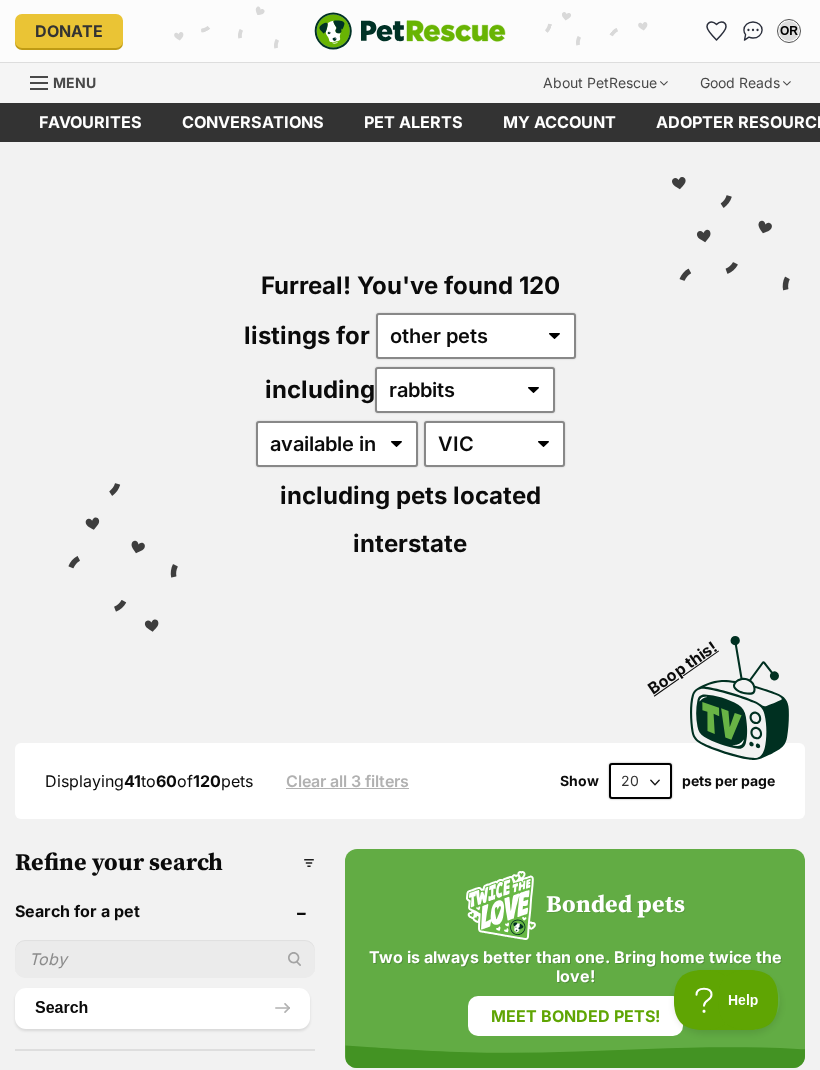 scroll, scrollTop: 0, scrollLeft: 0, axis: both 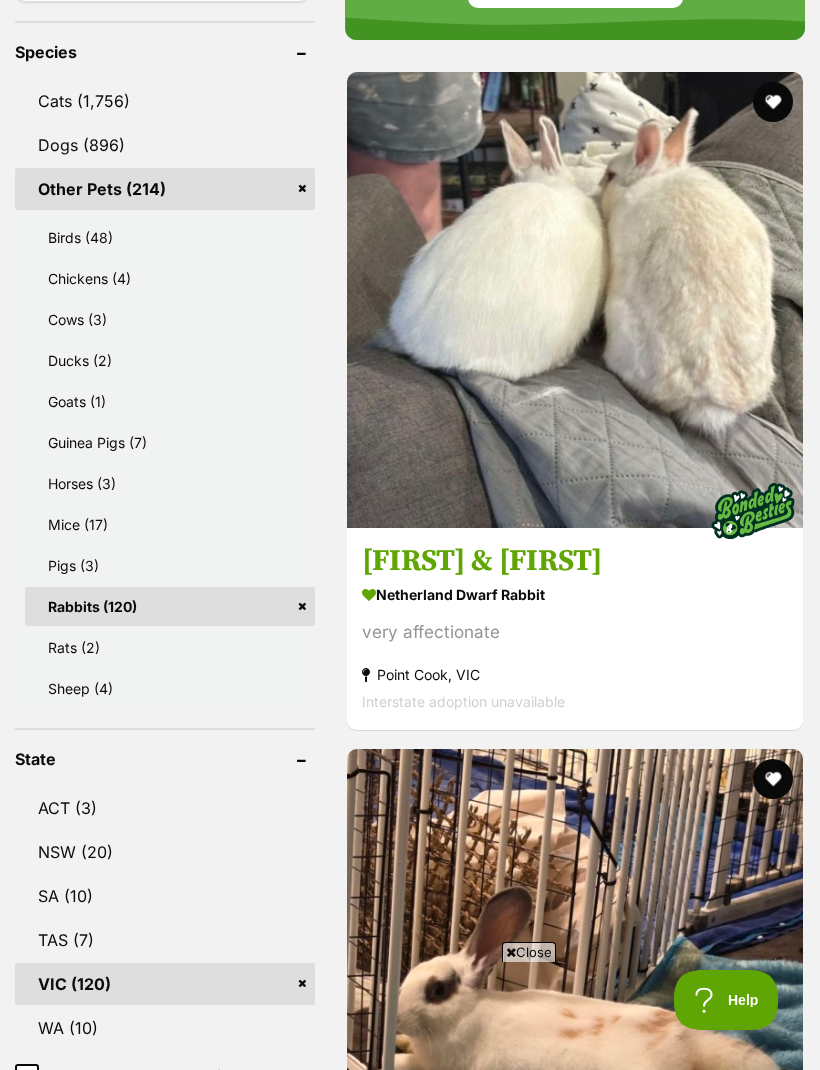 click on "Frosty" at bounding box center (575, 2594) 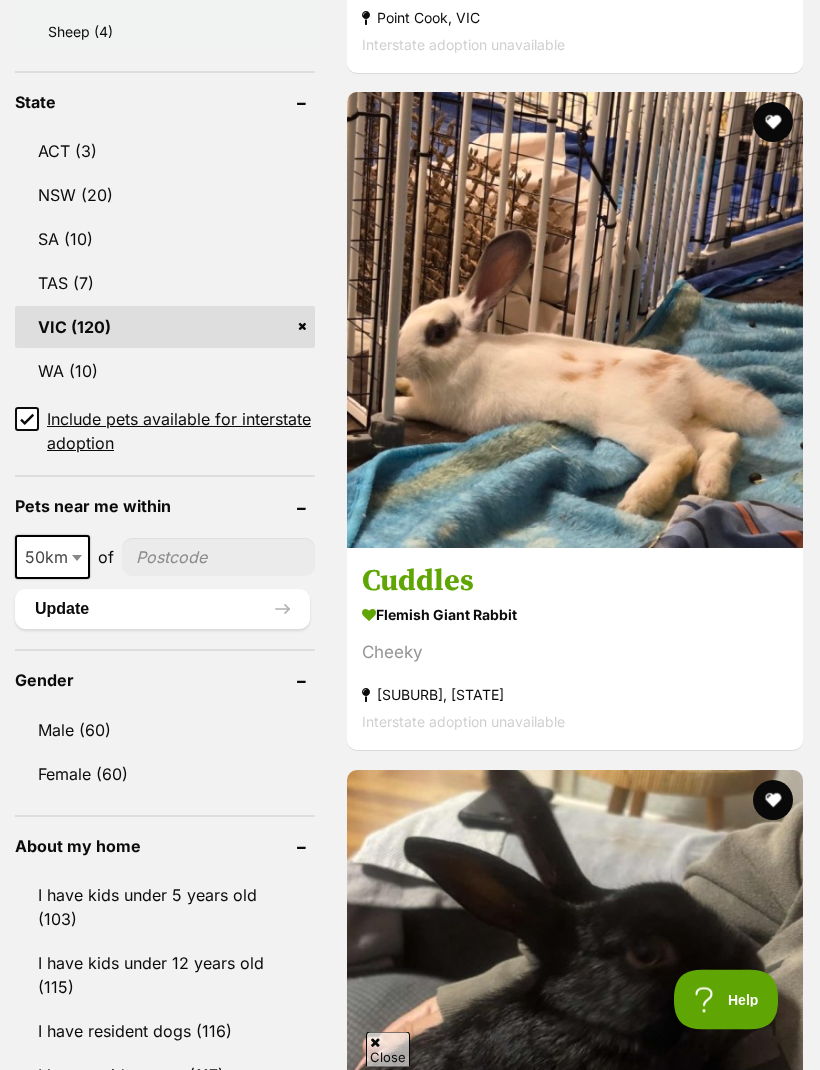 scroll, scrollTop: 1685, scrollLeft: 0, axis: vertical 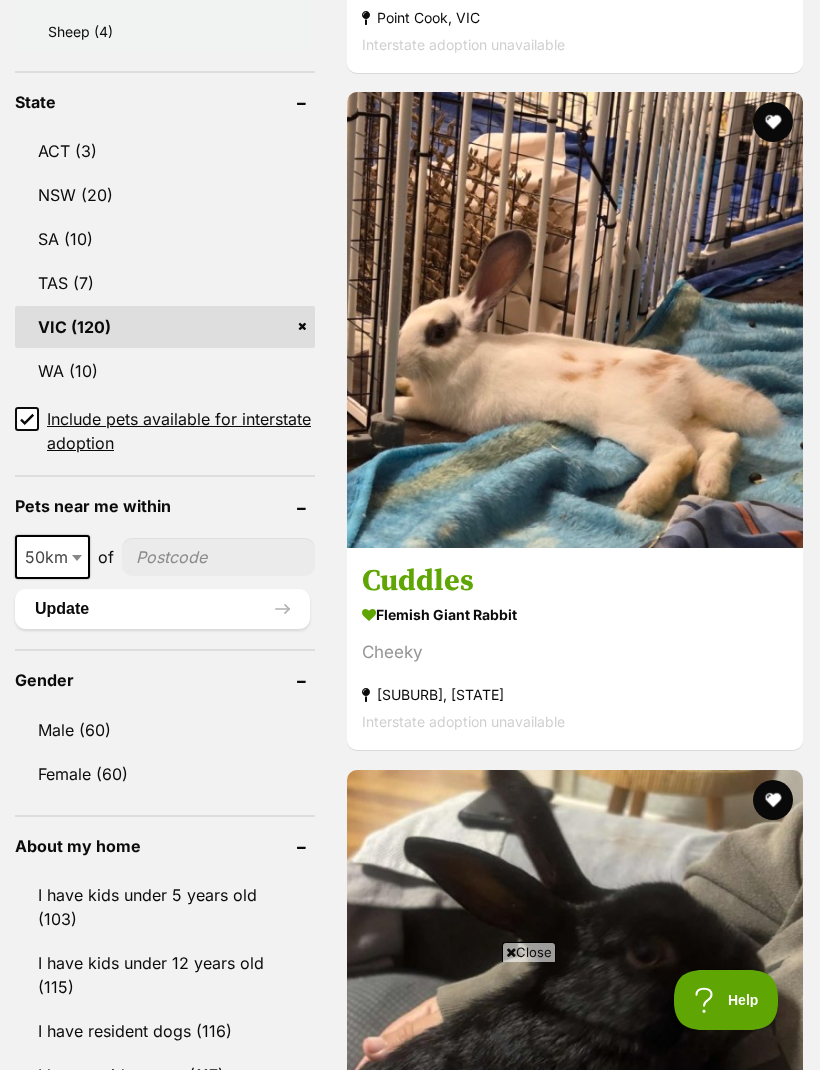 click on "Flo" at bounding box center [575, 3291] 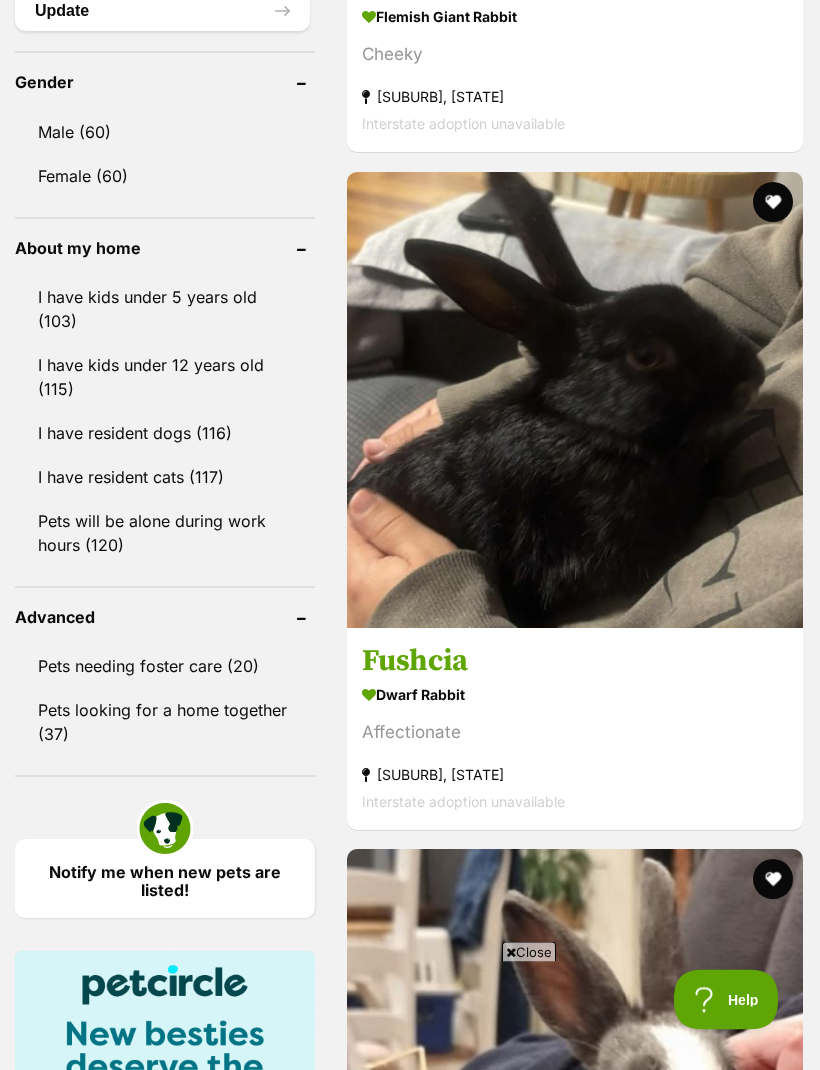 scroll, scrollTop: 2283, scrollLeft: 0, axis: vertical 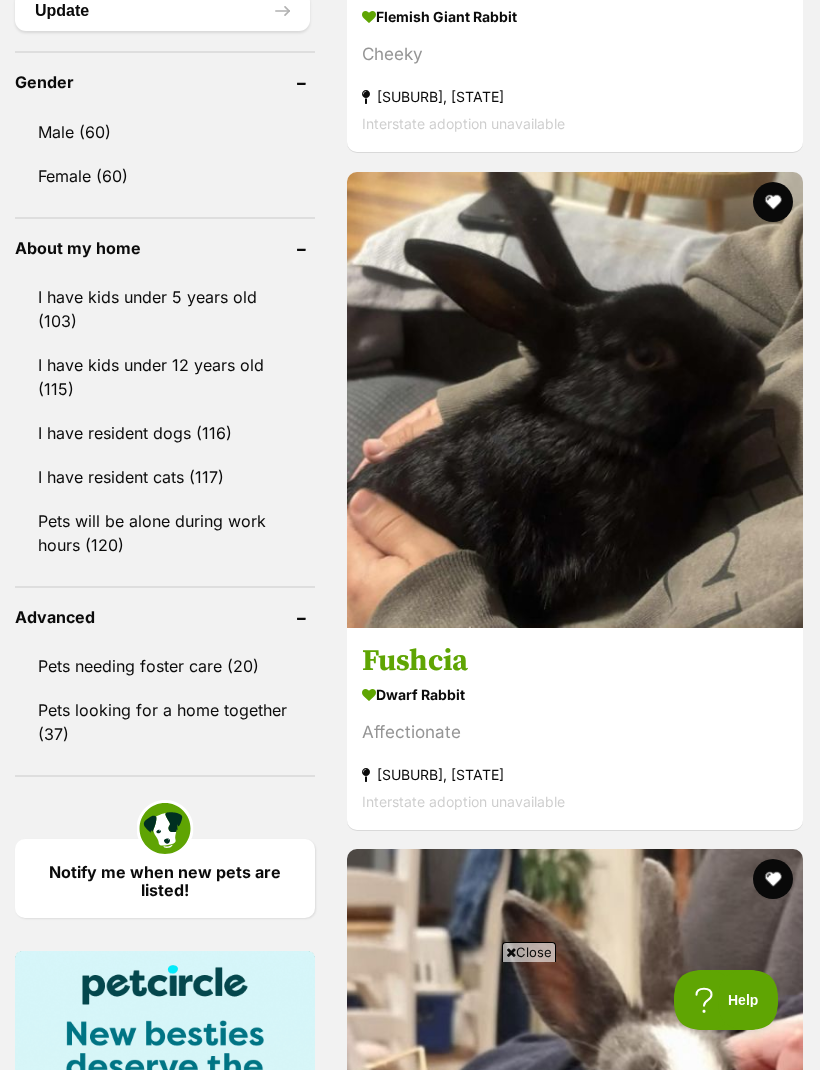 click on "Astrid
Netherland Dwarf Rabbit
Looking for love
Croydon, VIC
Interstate adoption unavailable" at bounding box center [575, 3629] 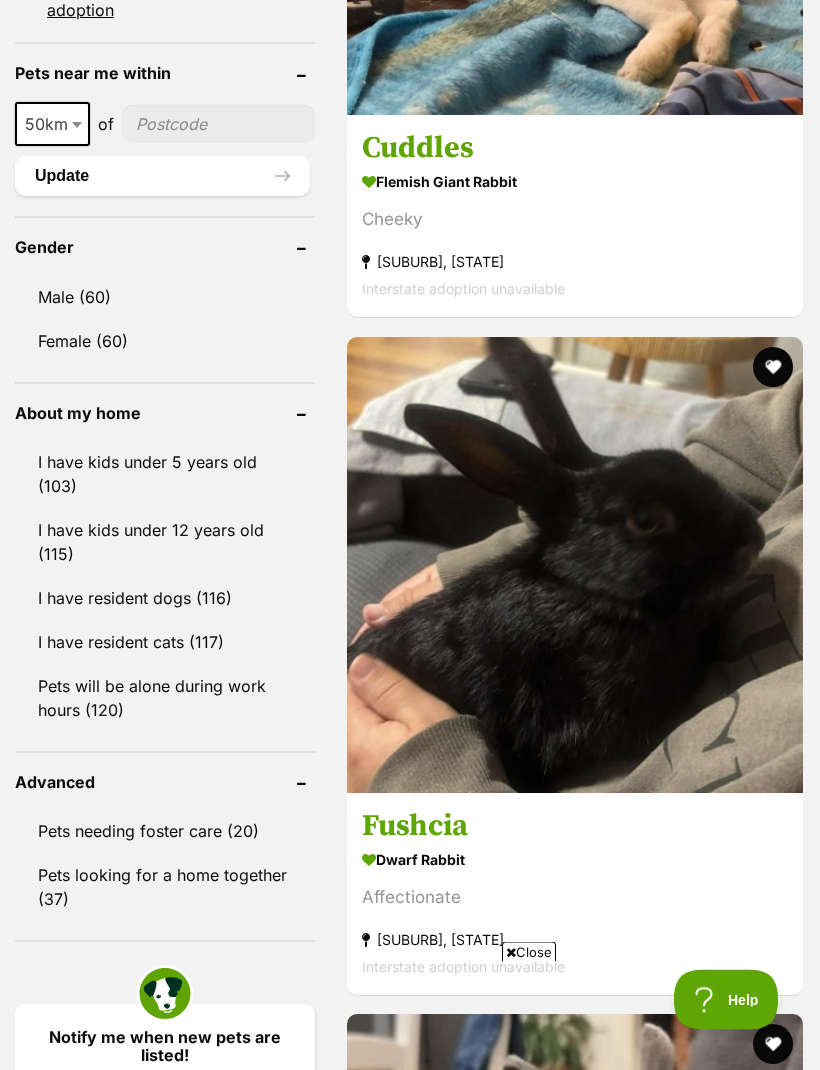 scroll, scrollTop: 2117, scrollLeft: 0, axis: vertical 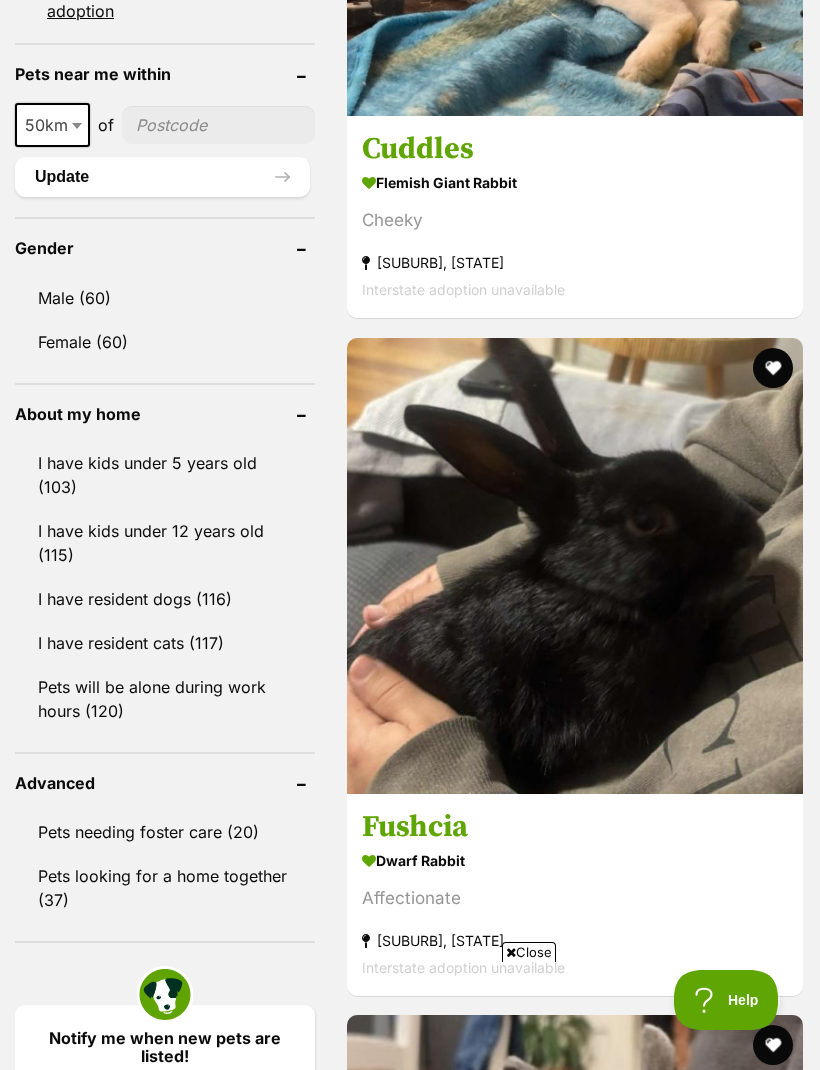 click at bounding box center (575, 4144) 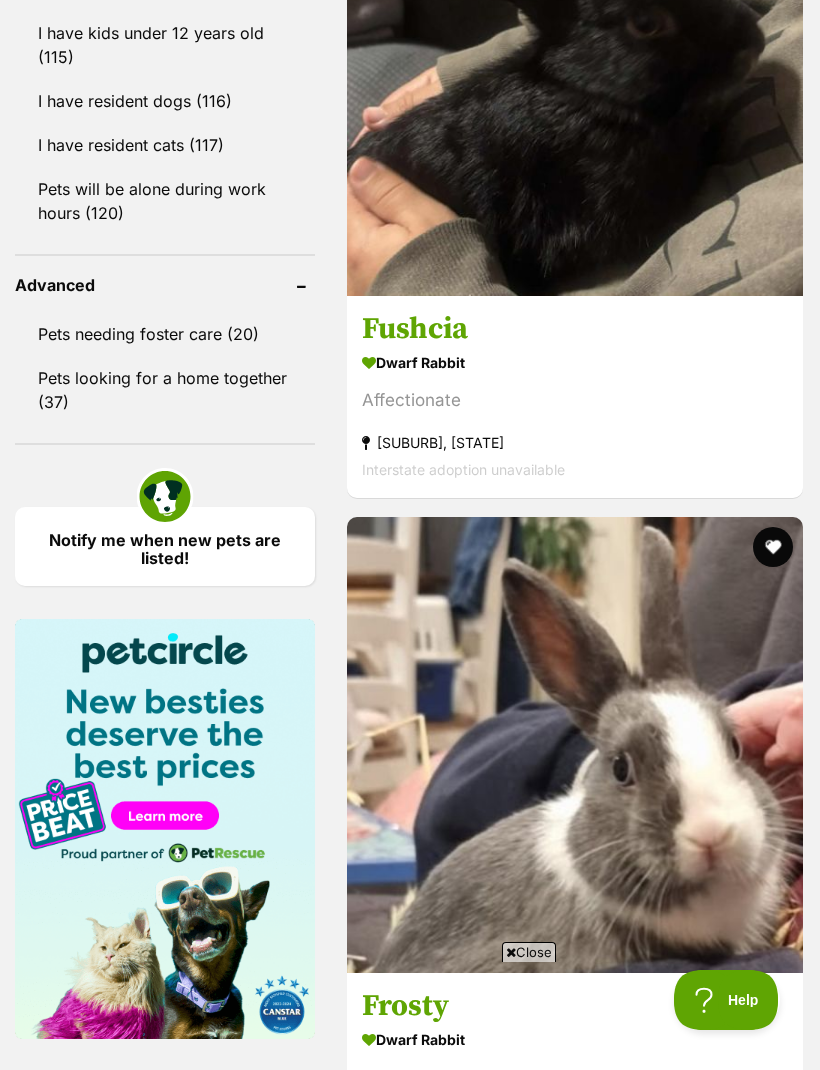 scroll, scrollTop: 2613, scrollLeft: 0, axis: vertical 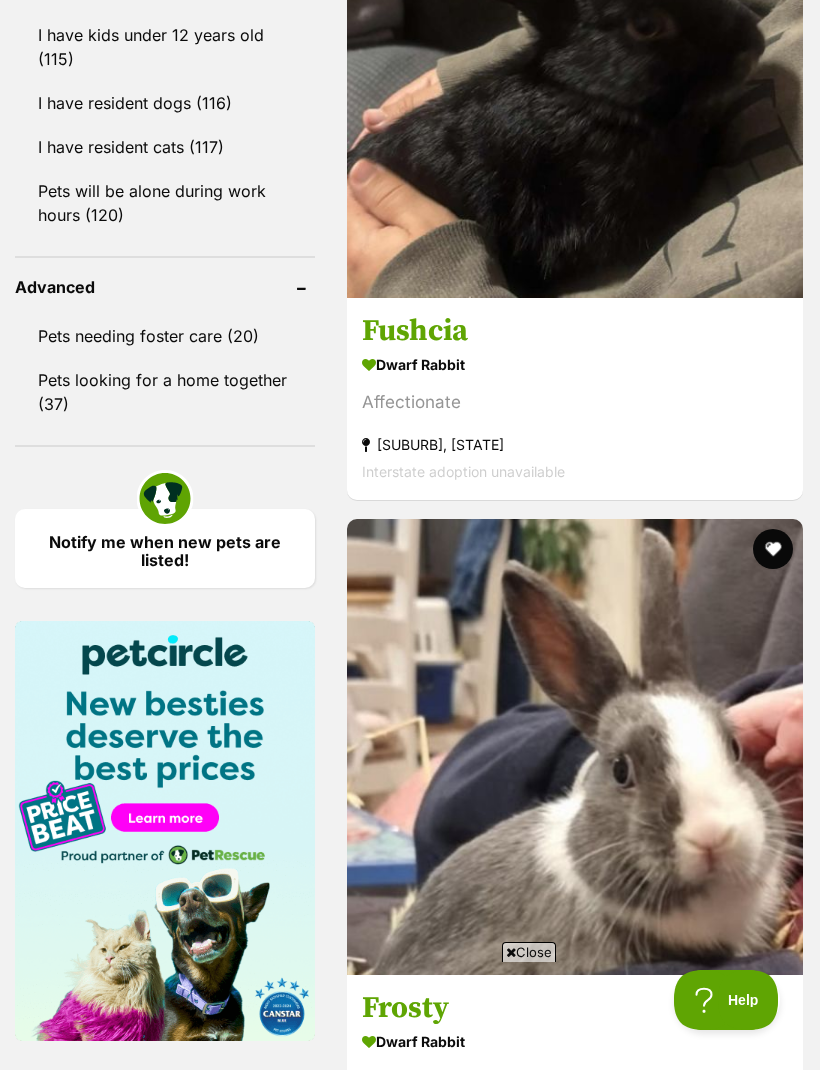 click at bounding box center (575, 5003) 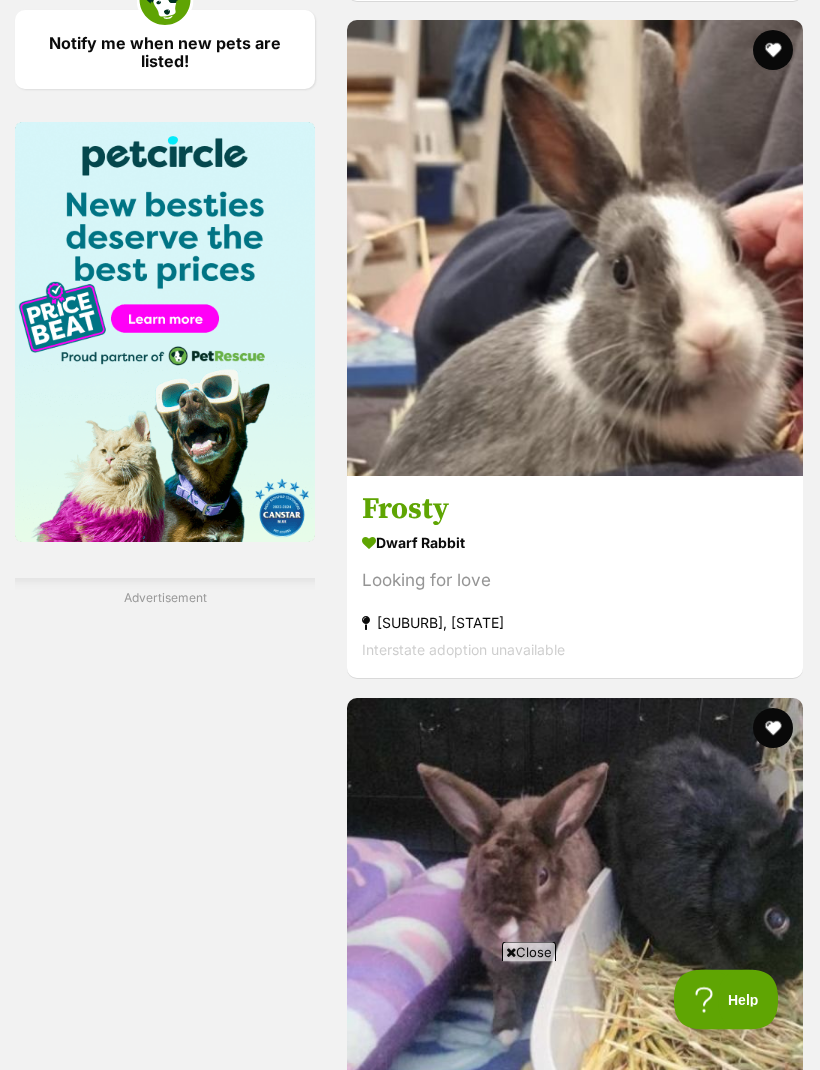 scroll, scrollTop: 3112, scrollLeft: 0, axis: vertical 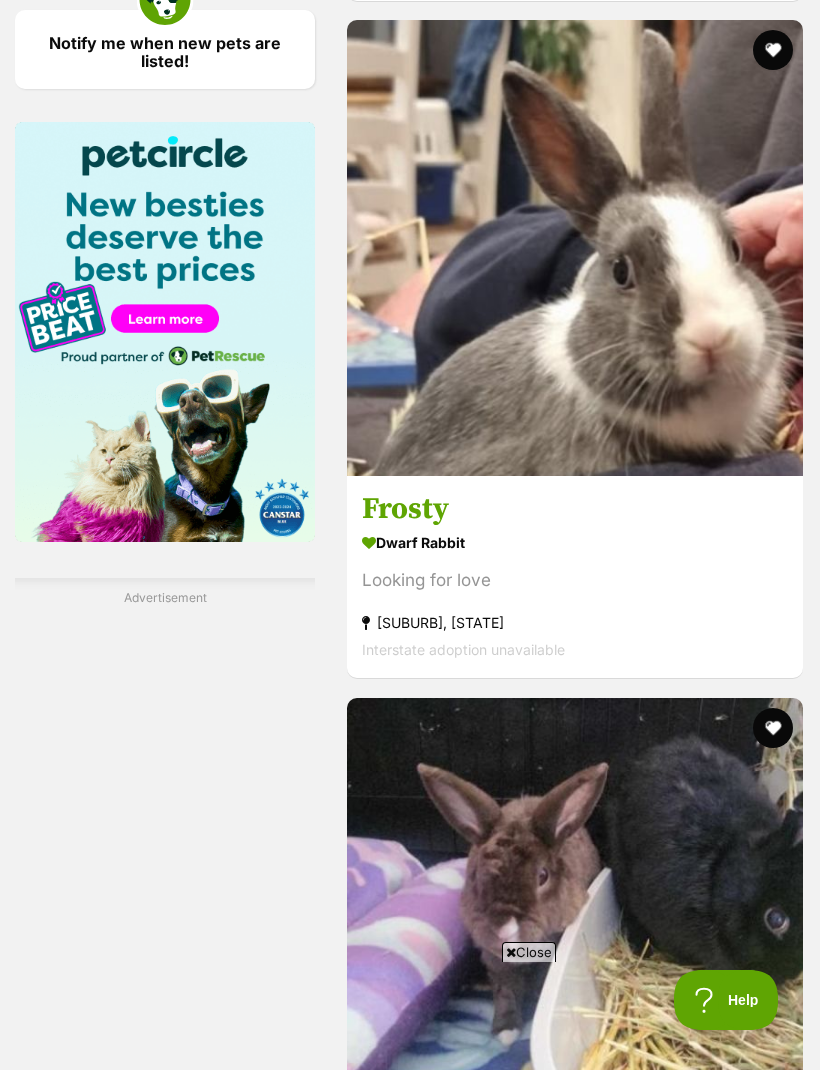 click on "Smol Jr" at bounding box center (575, 5442) 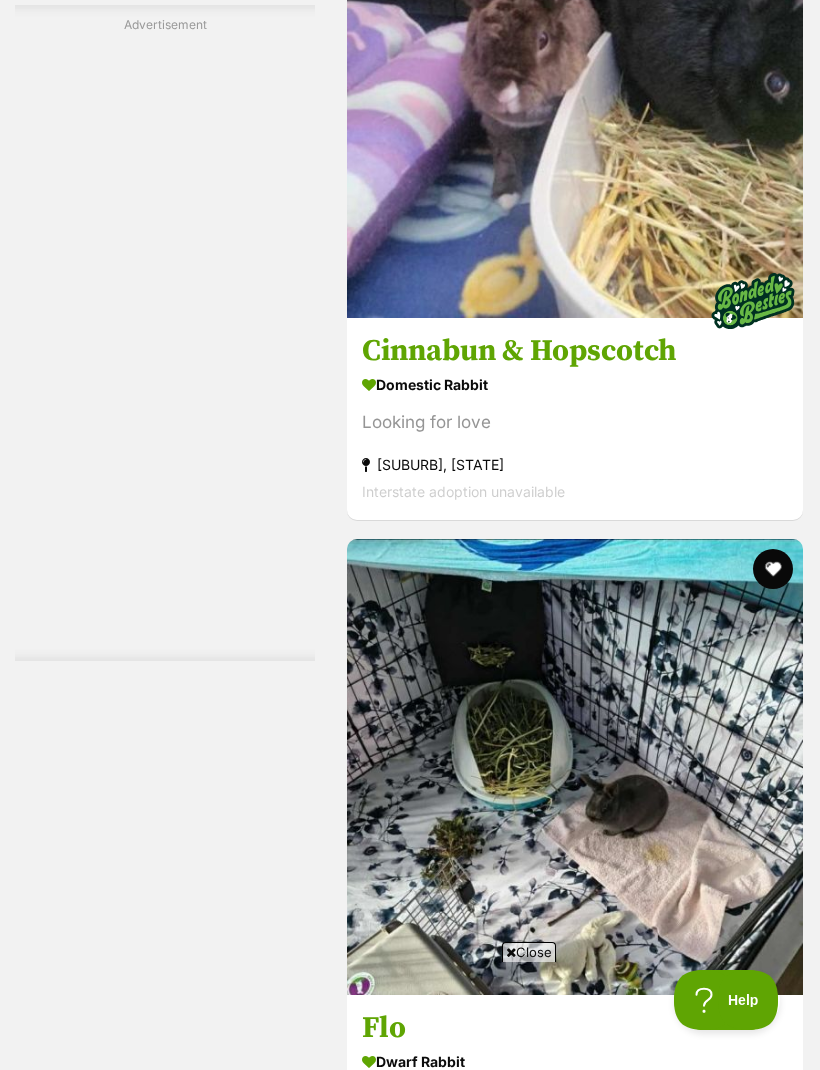 scroll, scrollTop: 3955, scrollLeft: 0, axis: vertical 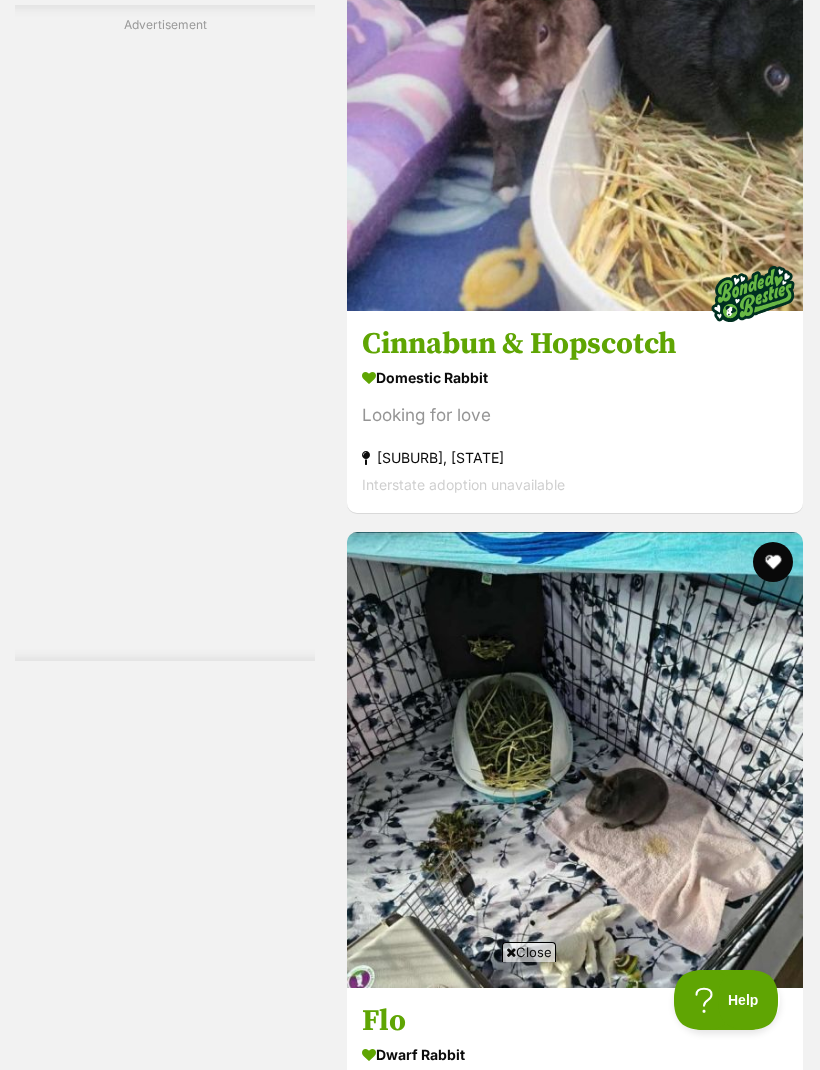 click on "Mila" at bounding box center [575, 6983] 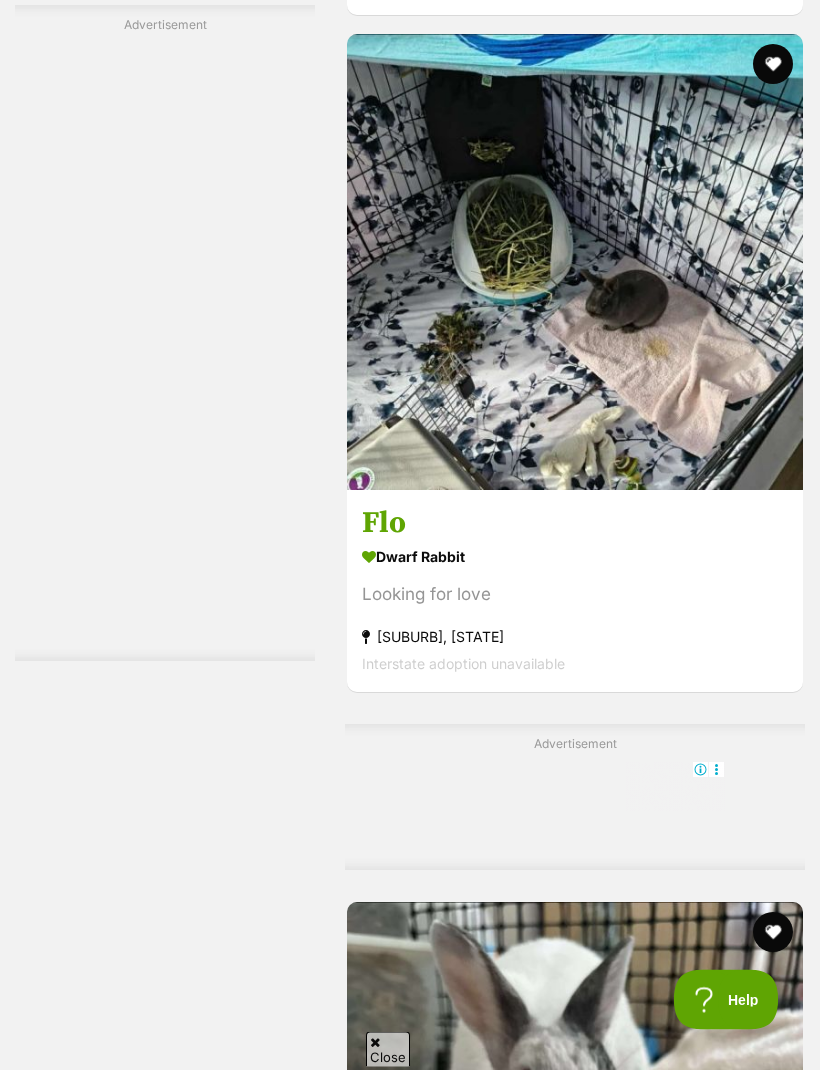 scroll, scrollTop: 4453, scrollLeft: 0, axis: vertical 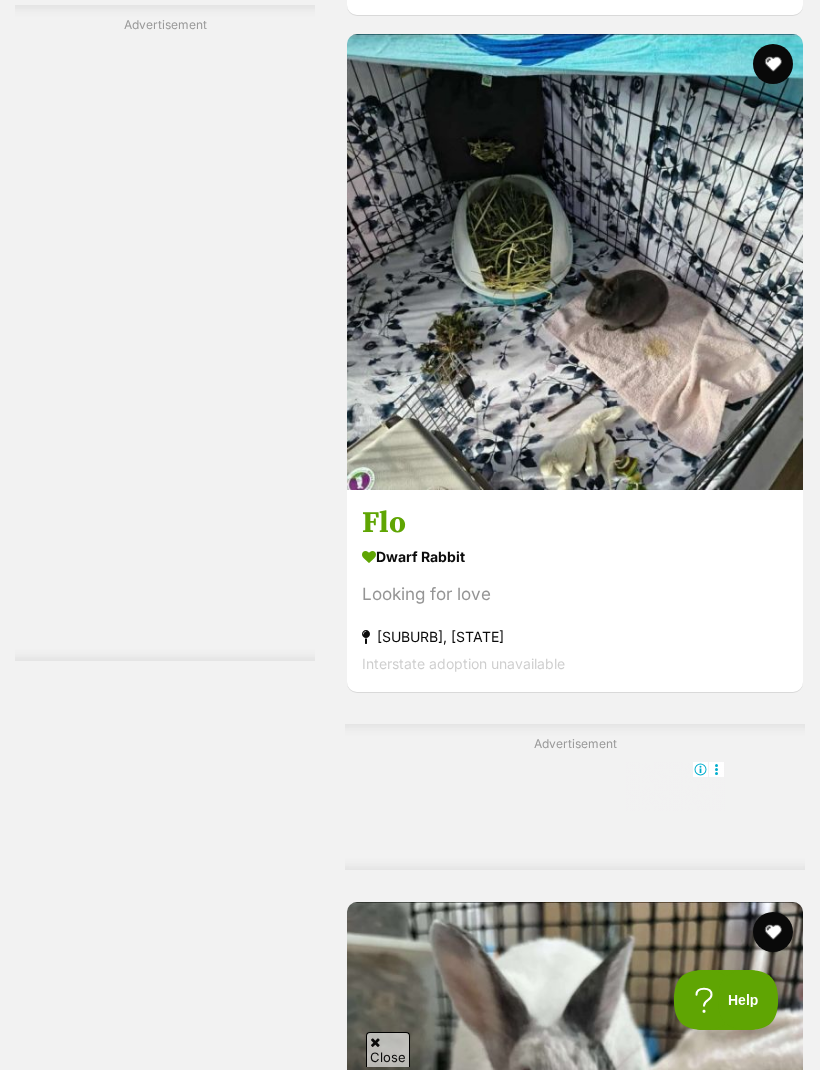 click on "Bellamy" at bounding box center [575, 7163] 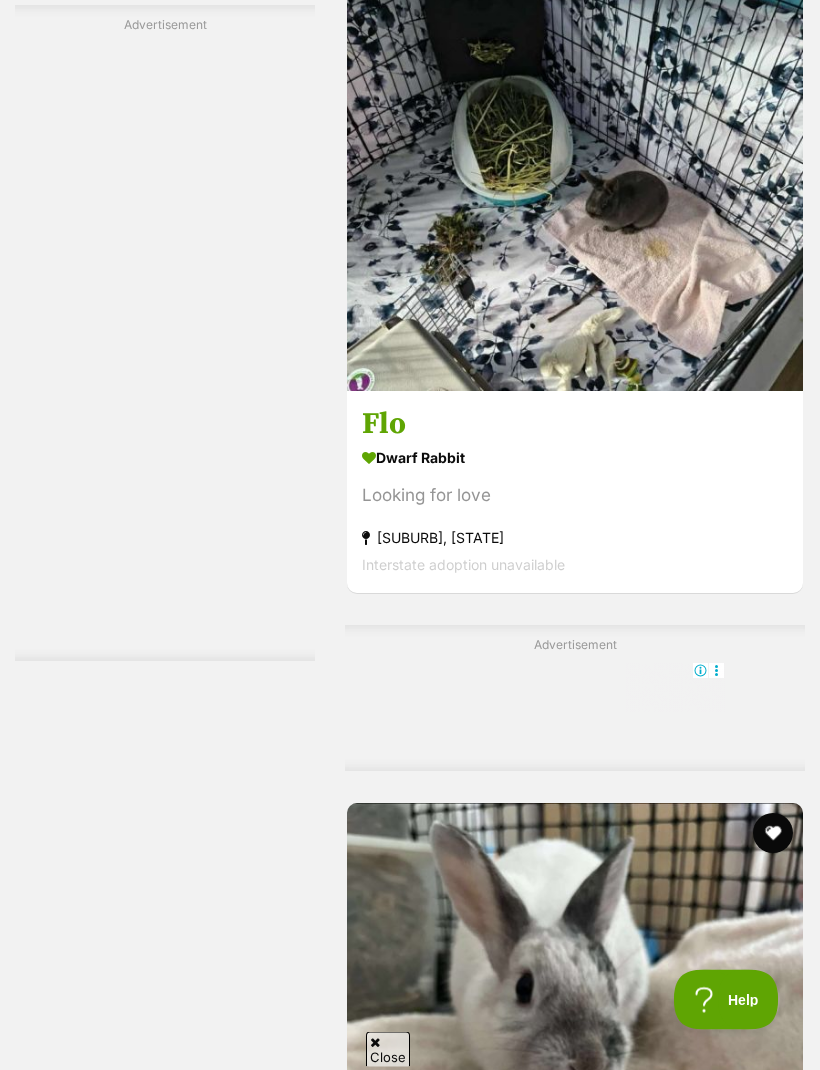 scroll, scrollTop: 4553, scrollLeft: 0, axis: vertical 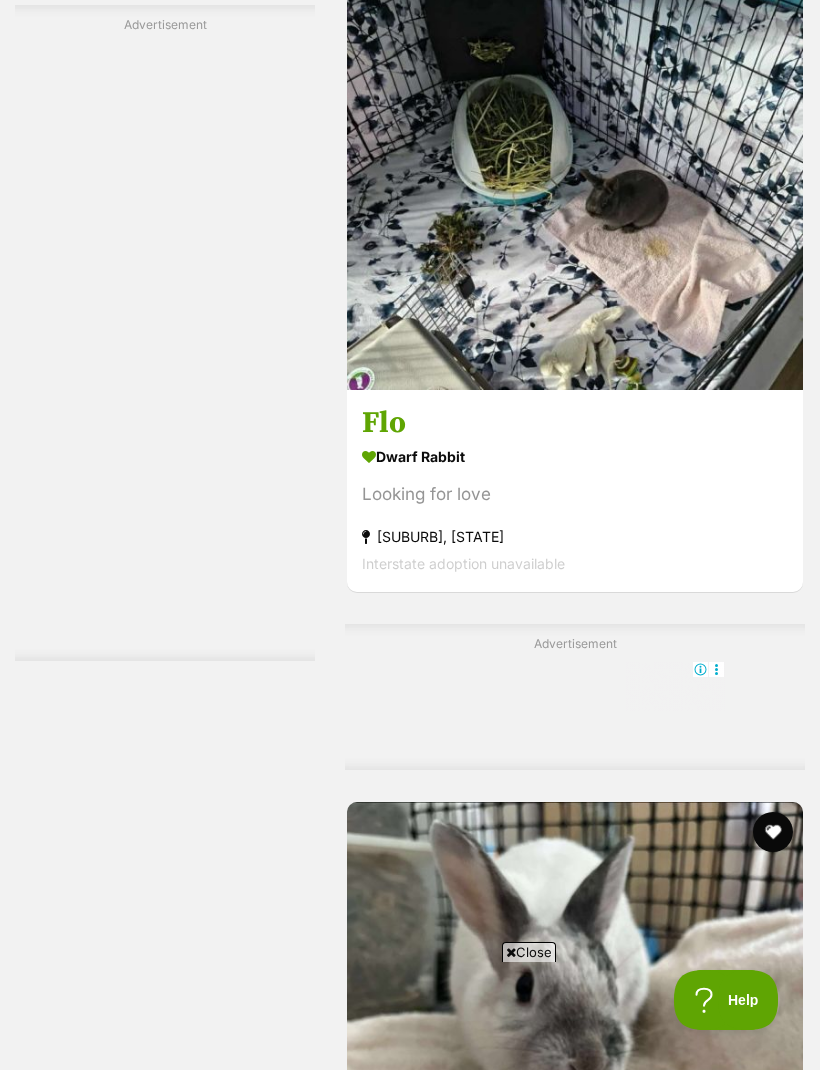 click at bounding box center (773, 6603) 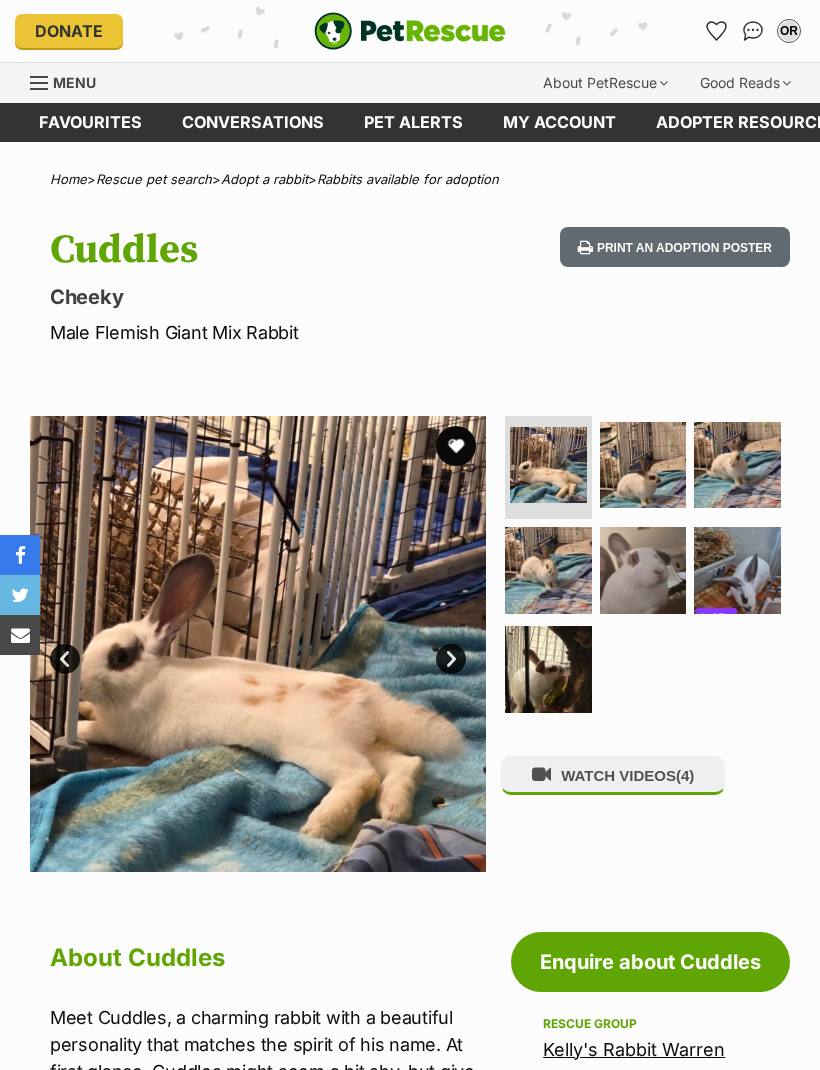 scroll, scrollTop: 0, scrollLeft: 0, axis: both 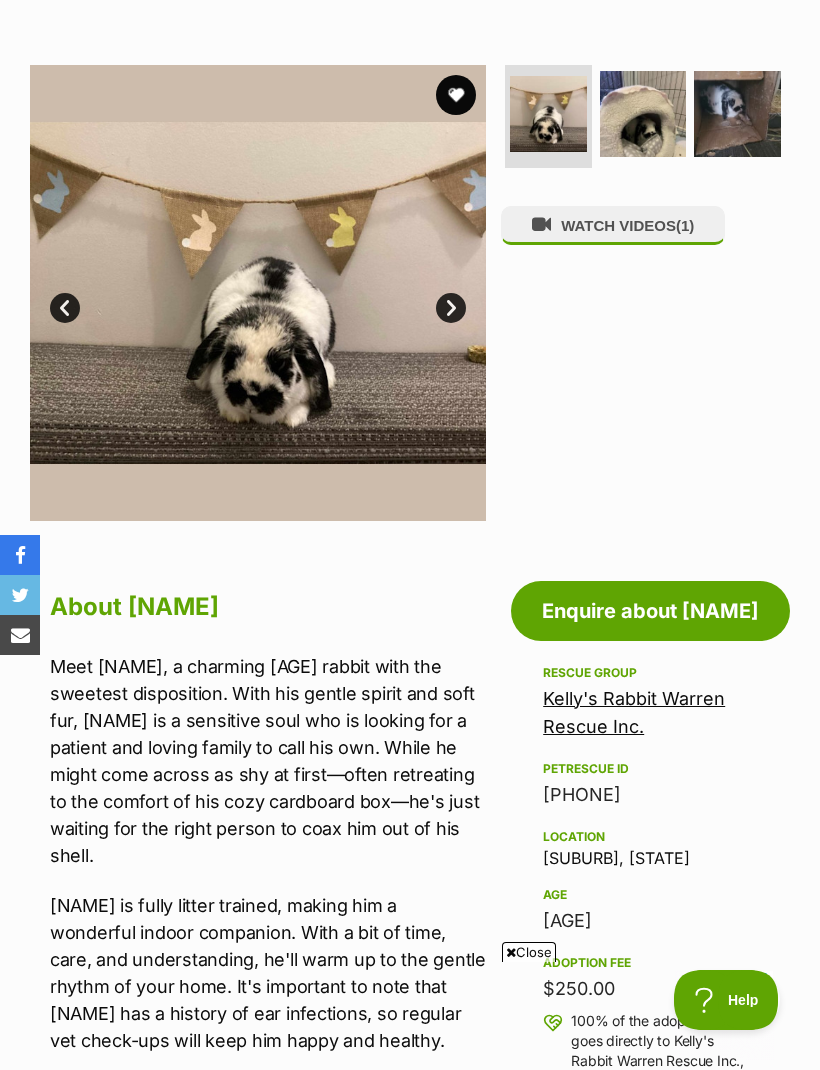 click on "WATCH VIDEOS
(1)" at bounding box center (613, 225) 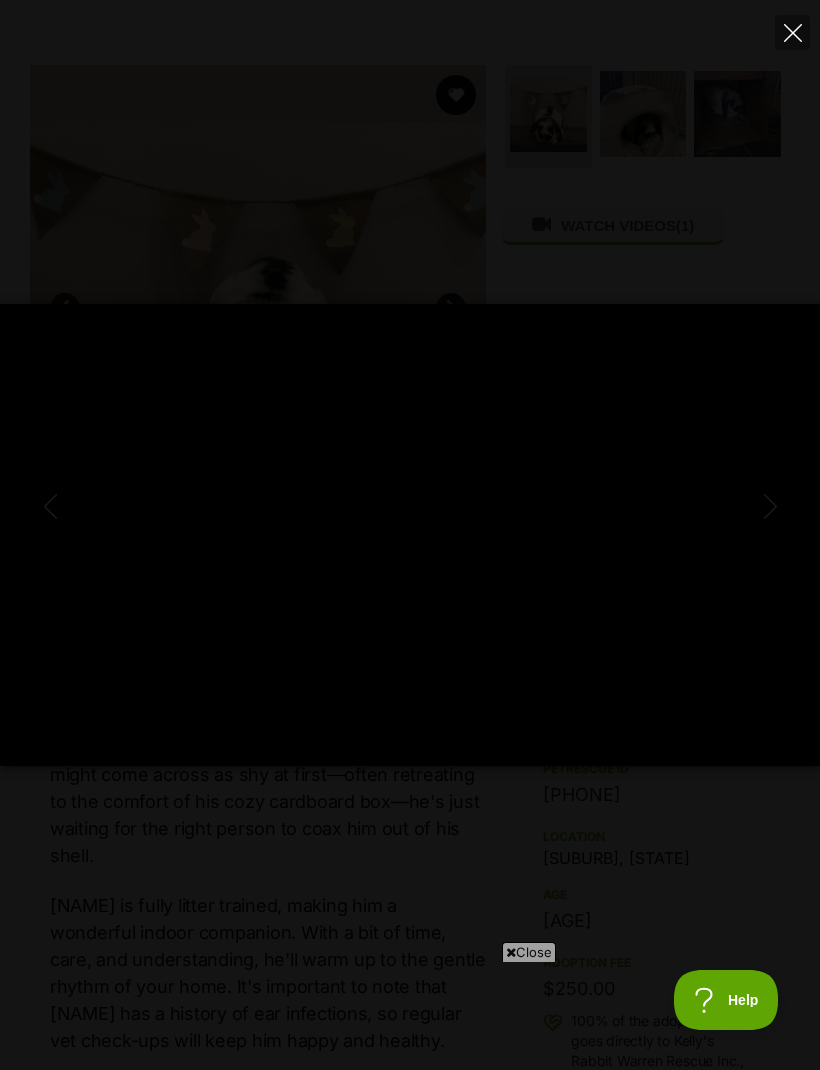 click 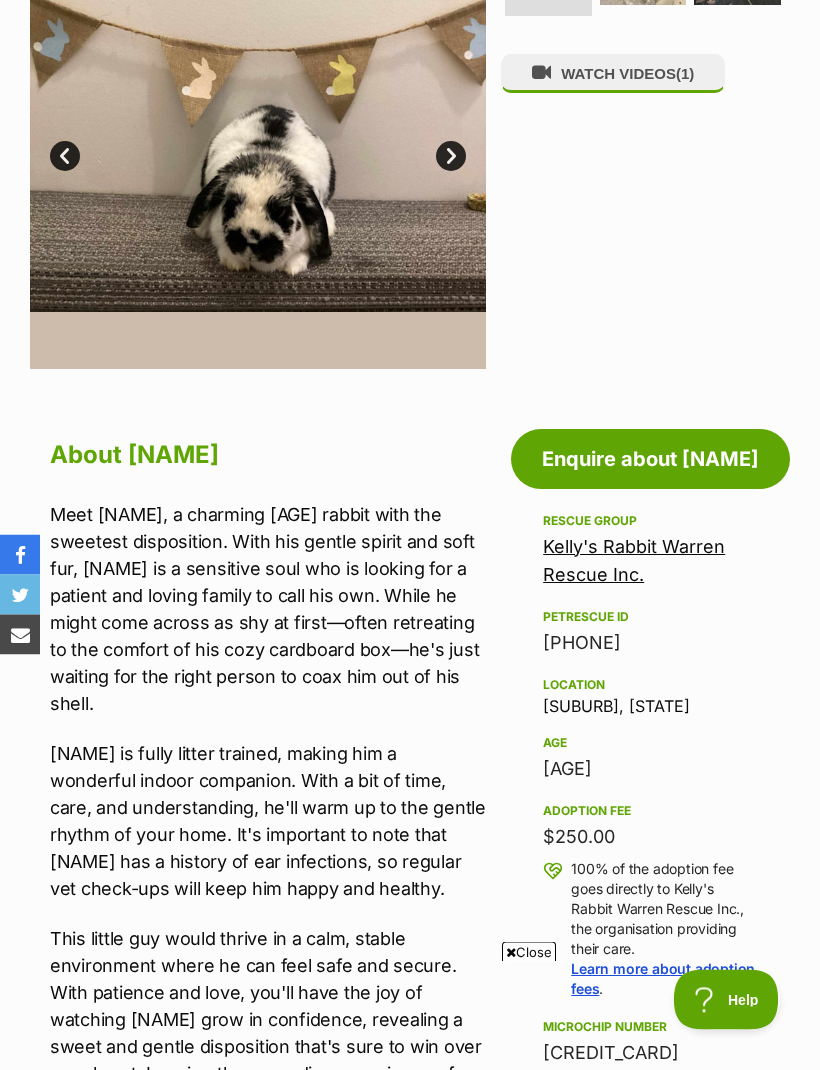 scroll, scrollTop: 503, scrollLeft: 0, axis: vertical 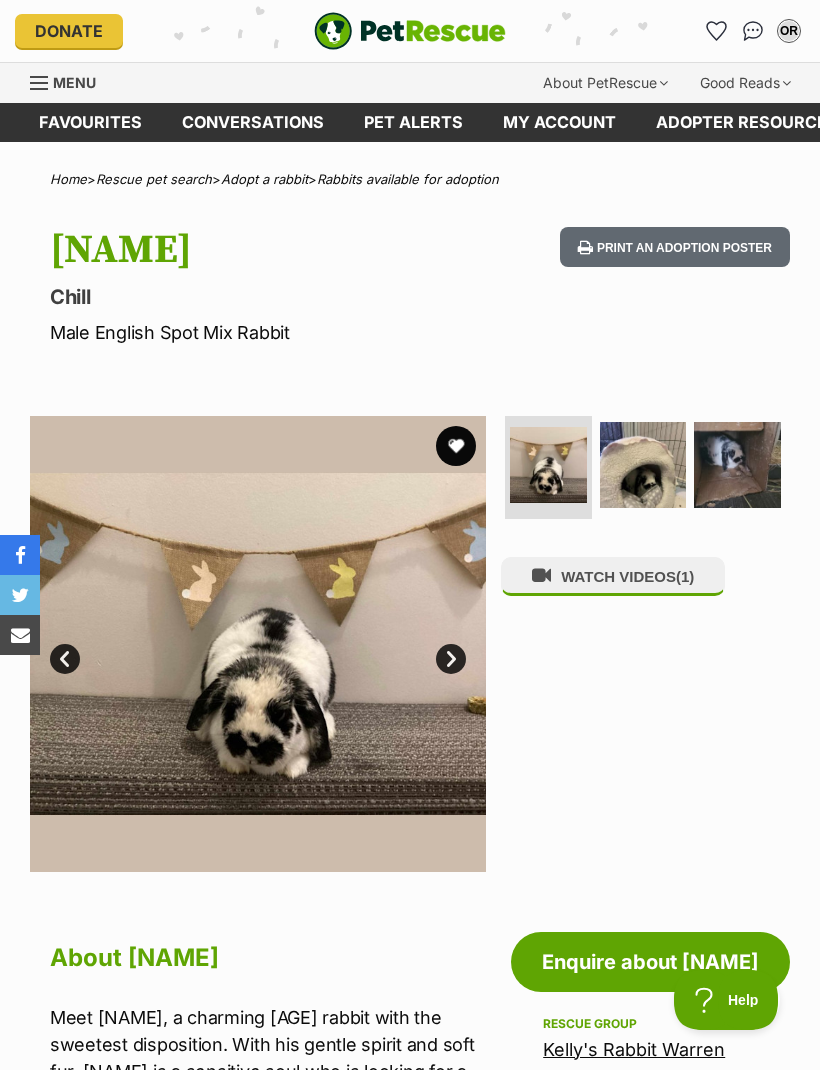 click at bounding box center (456, 446) 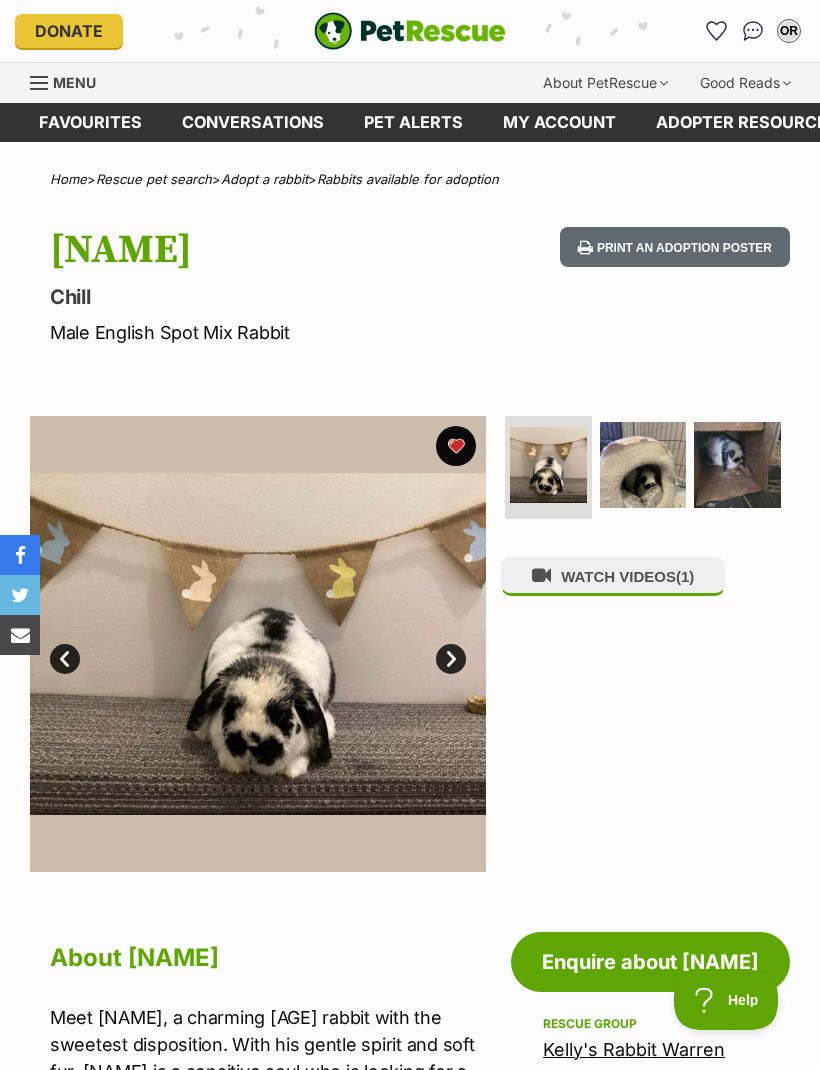 scroll, scrollTop: 0, scrollLeft: 0, axis: both 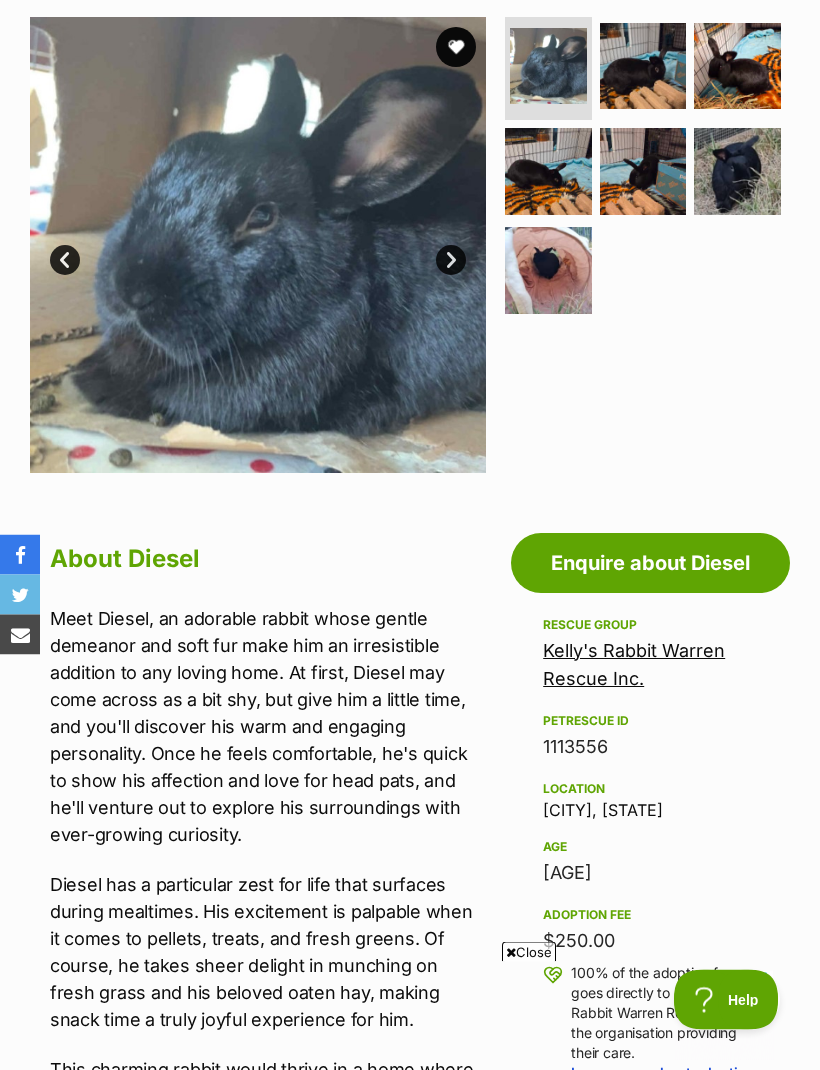click on "Microchip number
[MICROCHIP]
Source number
[SOURCE]
Last updated
[DATE]
Pre-adoption checks
Desexed
Vaccinated
Interstate adoption (VIC only)
About Diesel
Medical notes
No known pre-existing conditions.
Adoption details
This organisation's adoption policy is
Moderate
What does this mean?" at bounding box center [410, 1328] 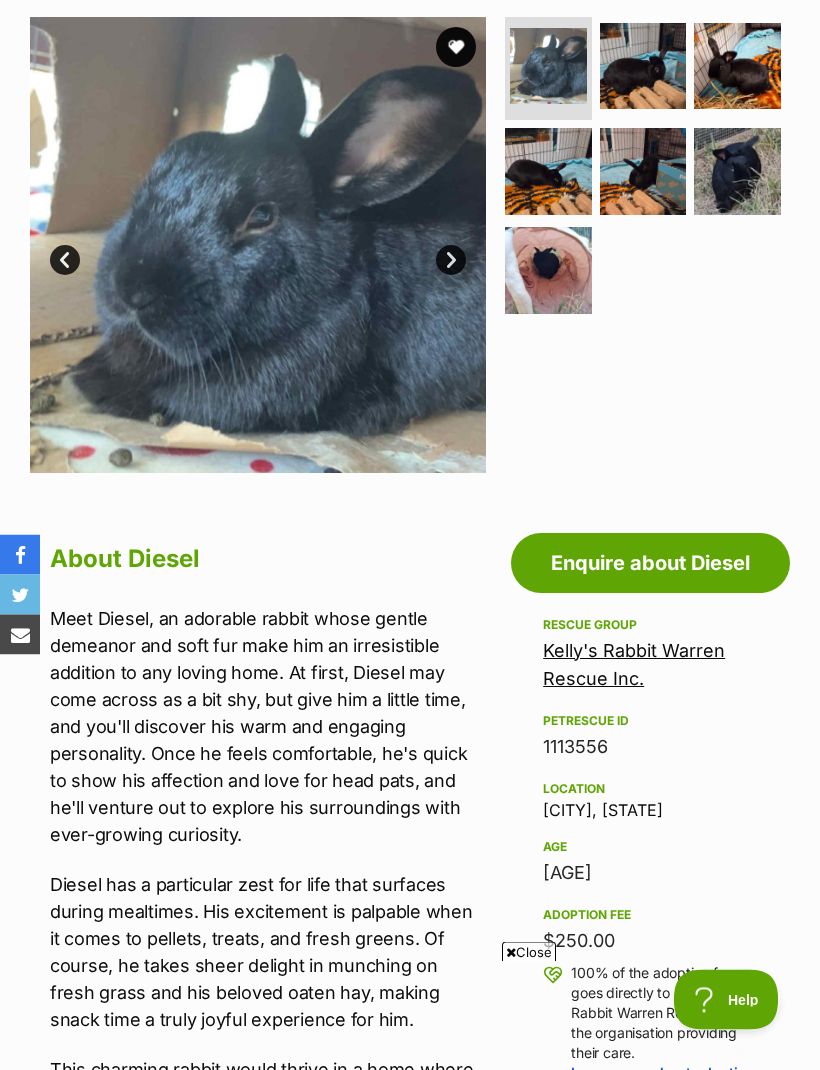 scroll, scrollTop: 0, scrollLeft: 0, axis: both 